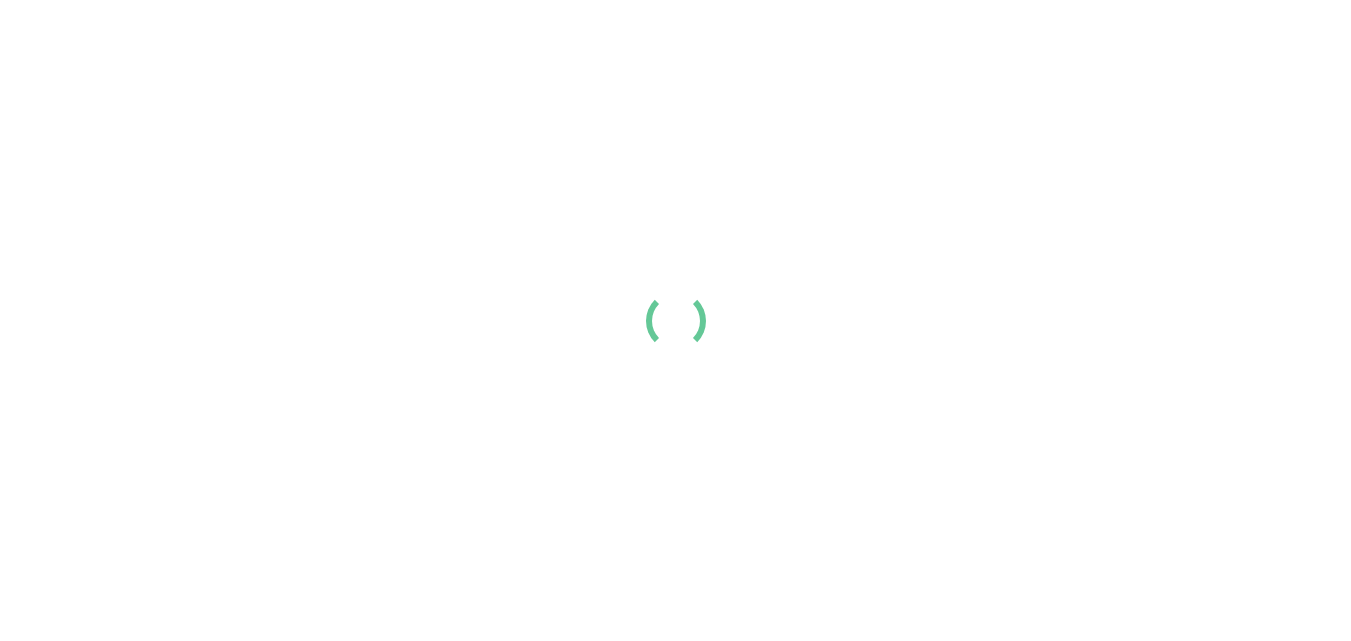 scroll, scrollTop: 0, scrollLeft: 0, axis: both 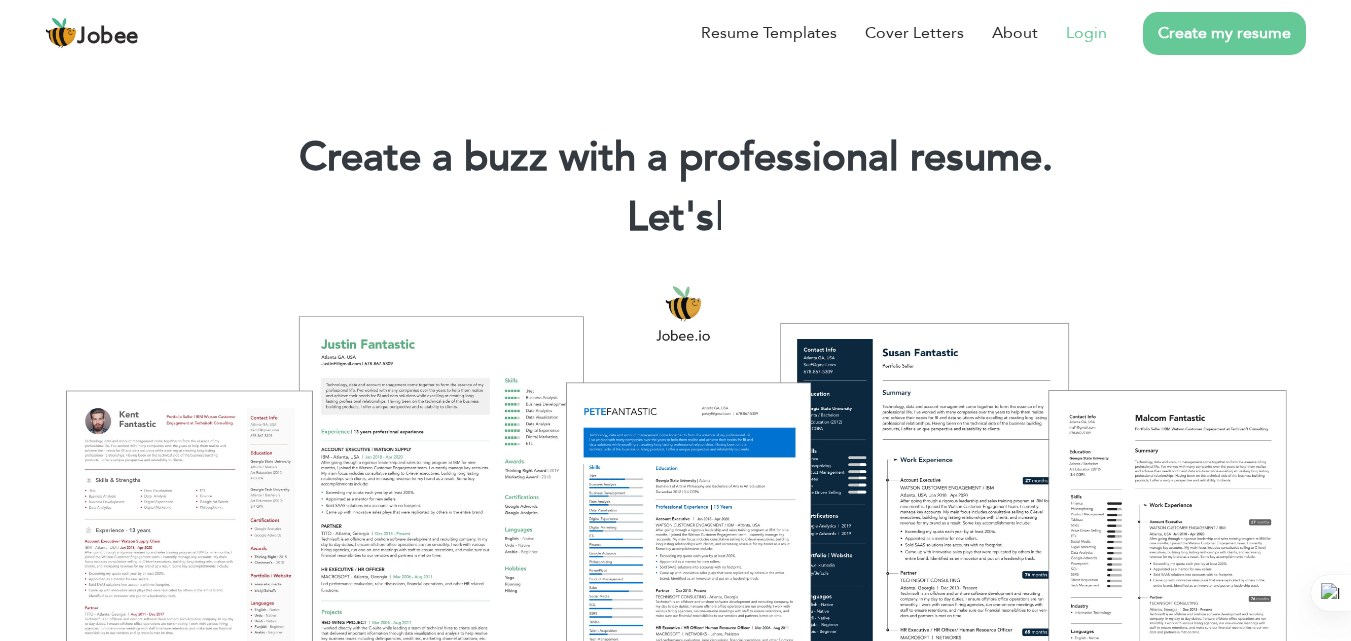 click on "Login" at bounding box center [1086, 33] 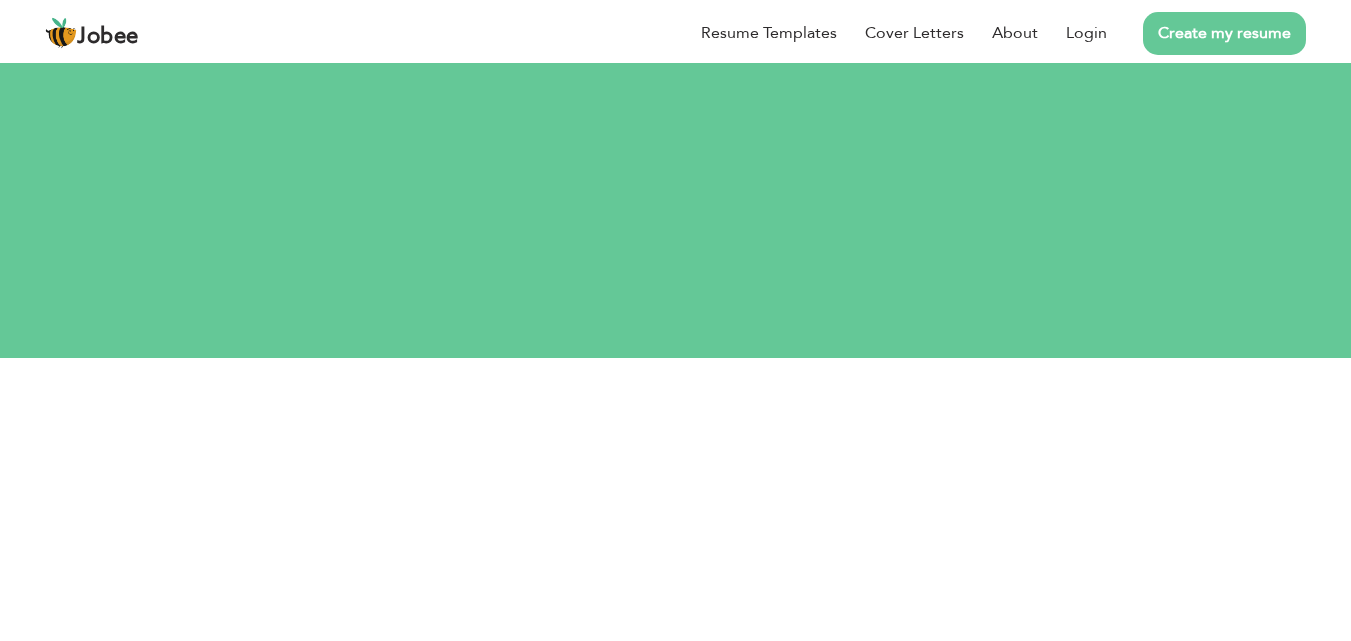 scroll, scrollTop: 0, scrollLeft: 0, axis: both 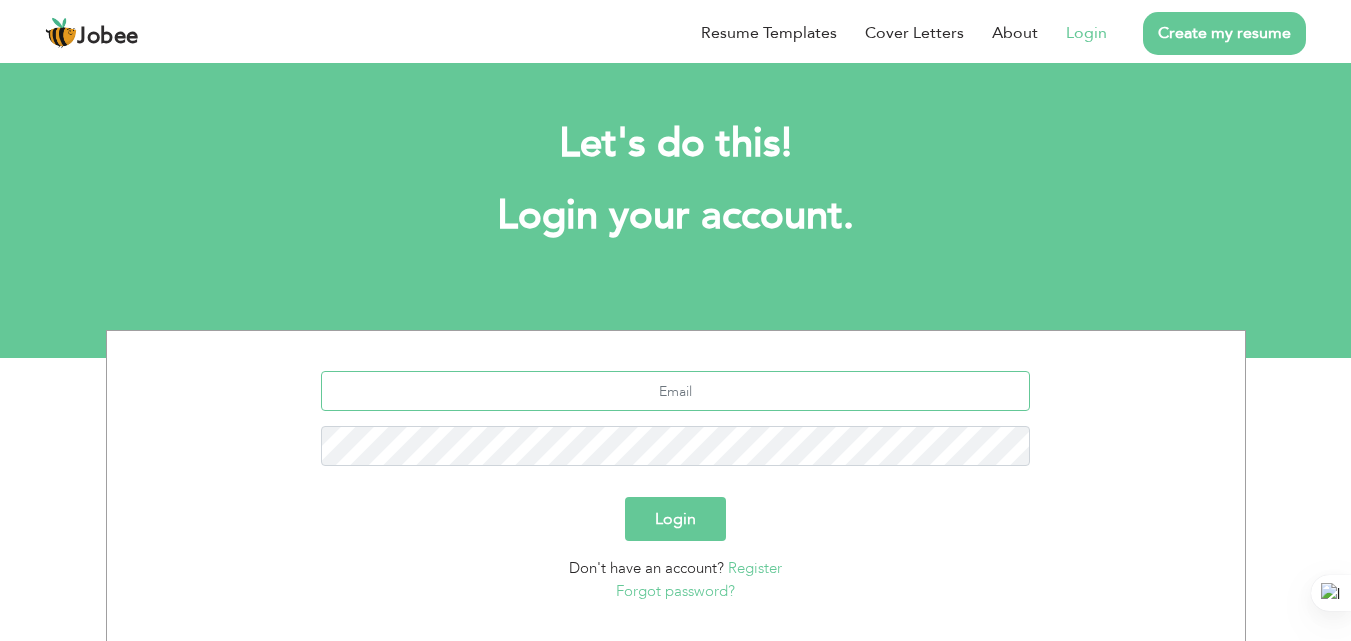 click at bounding box center [675, 391] 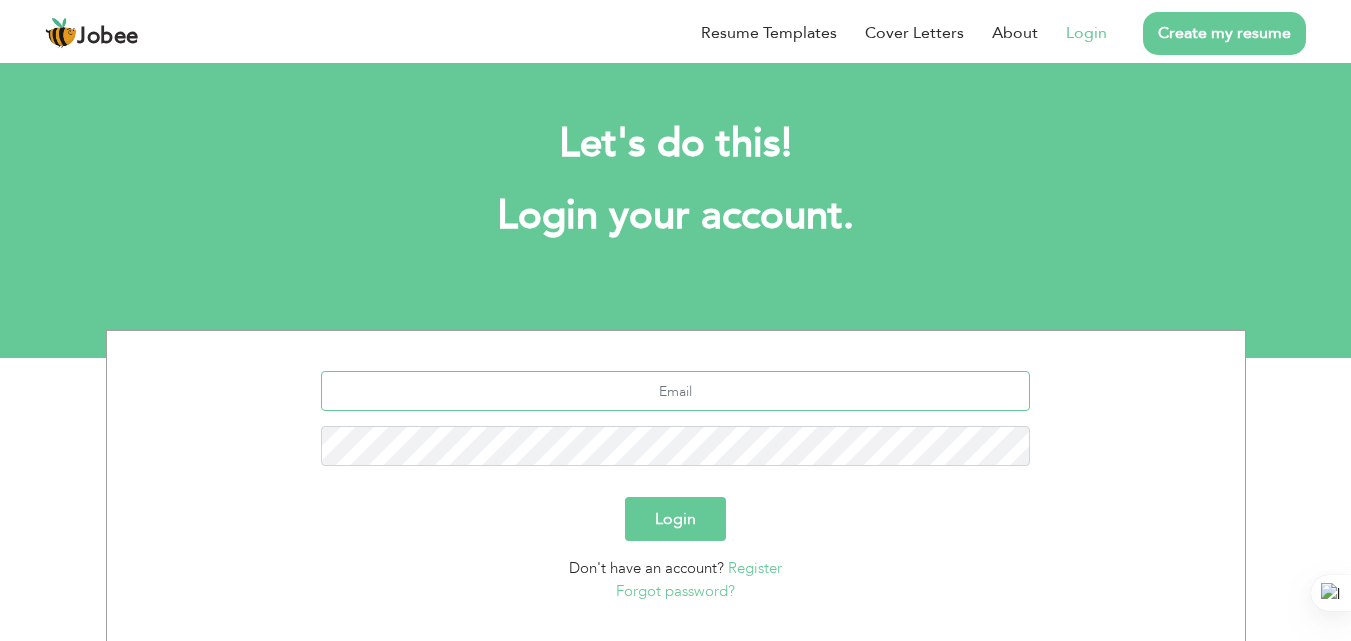 type on "umee3026@gmail.com" 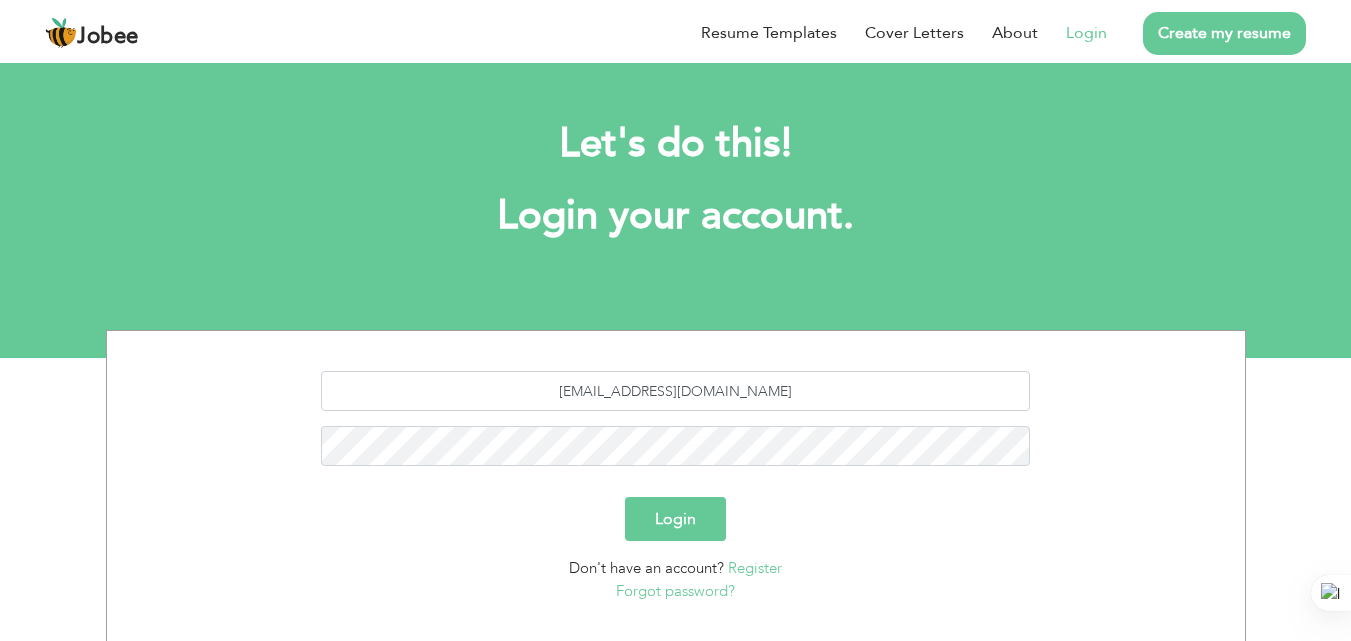 click on "Login" at bounding box center [675, 519] 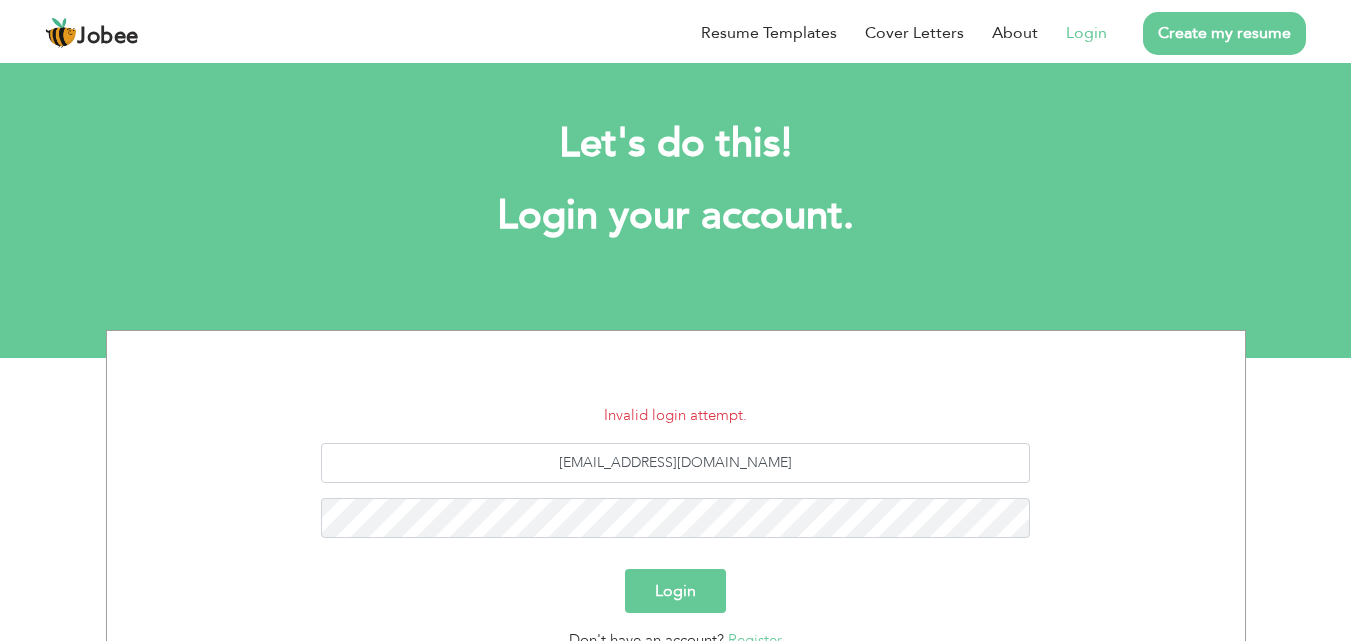 scroll, scrollTop: 0, scrollLeft: 0, axis: both 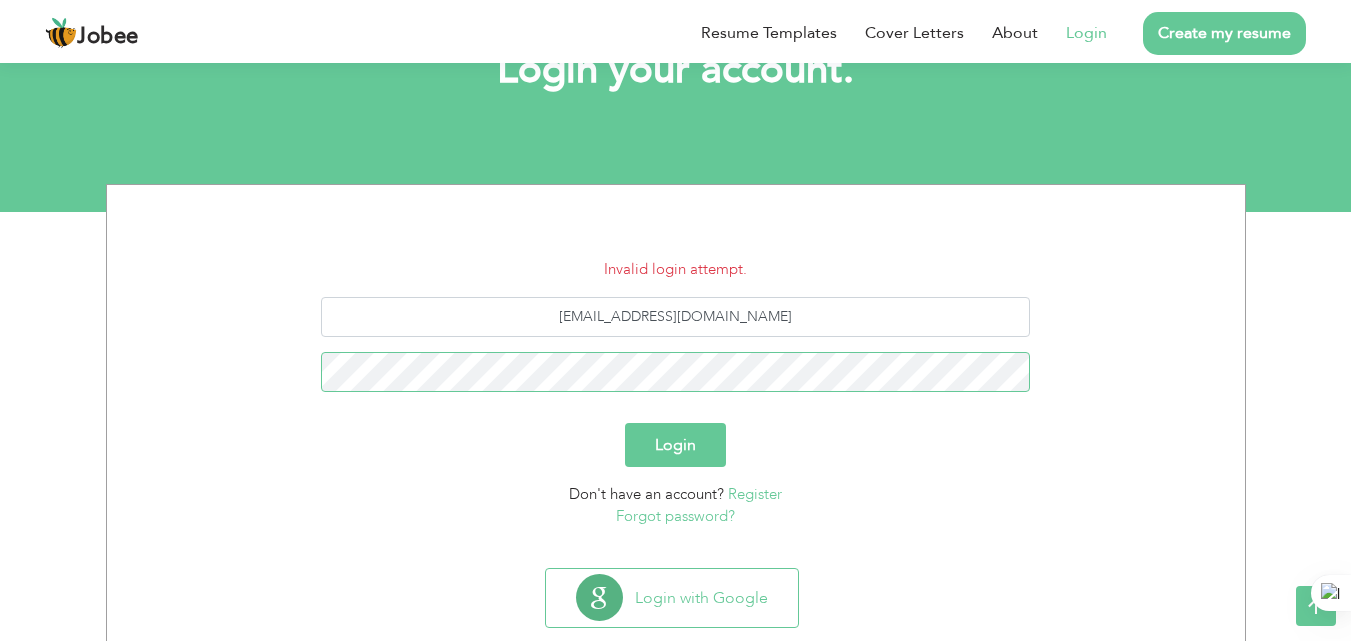 click on "Login" at bounding box center [675, 445] 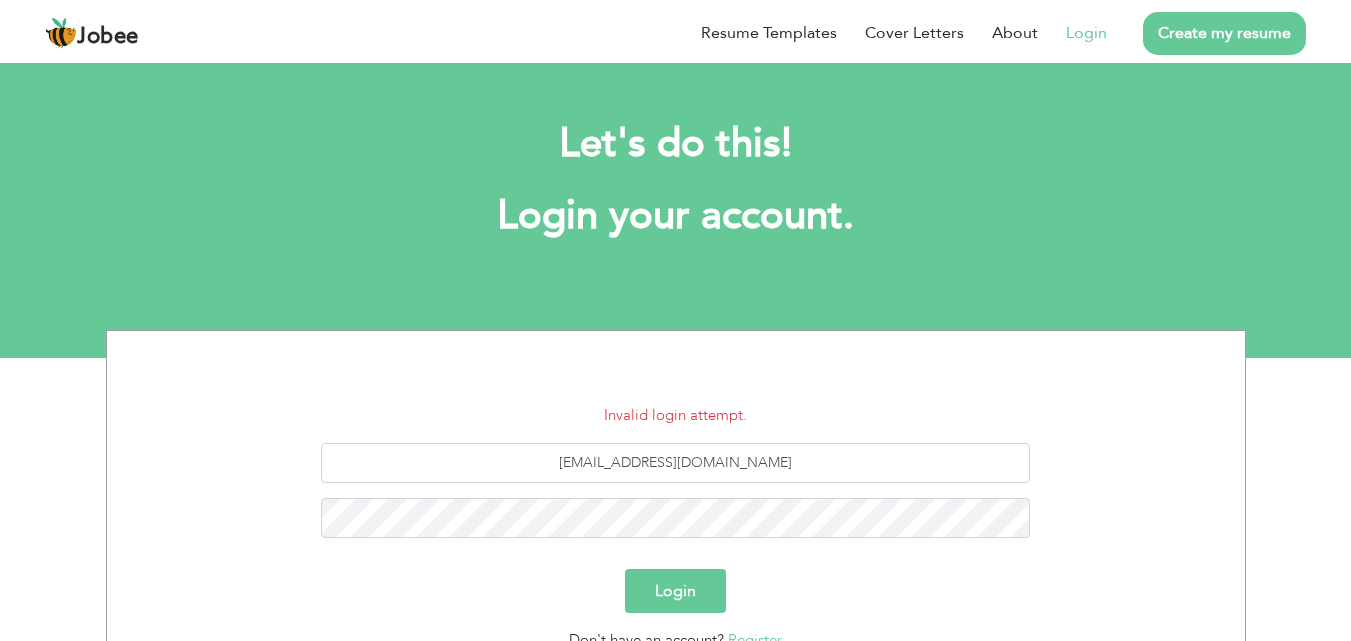 scroll, scrollTop: 0, scrollLeft: 0, axis: both 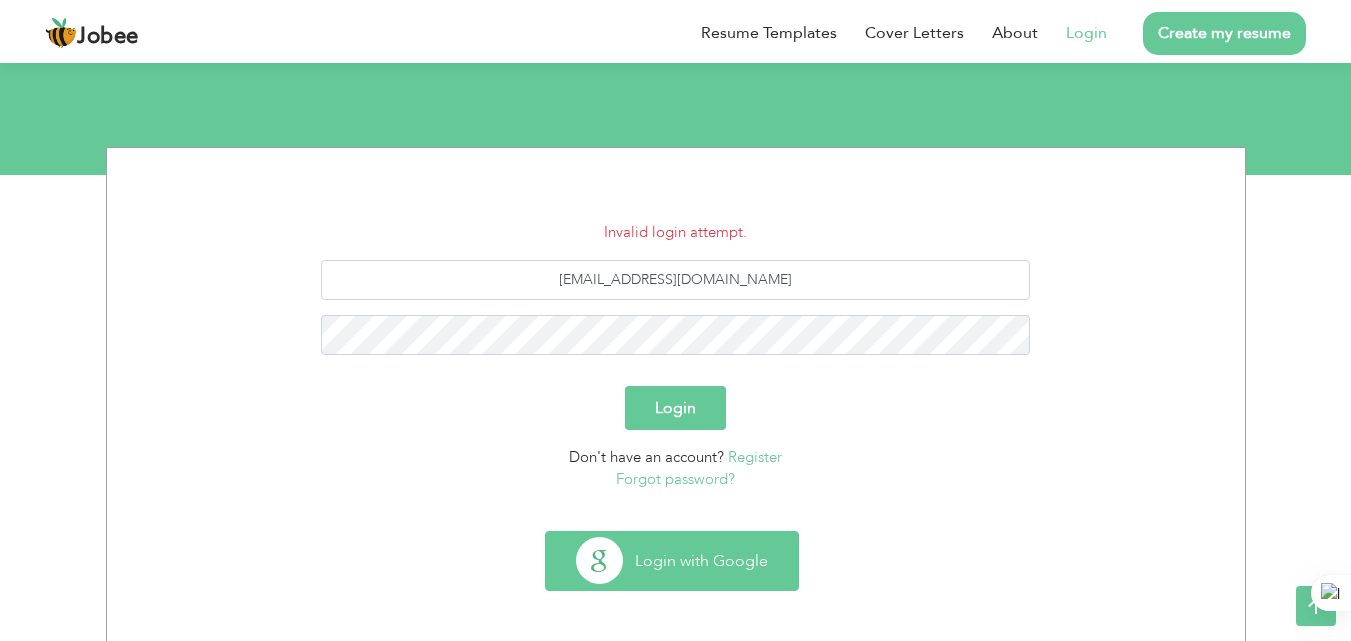 click on "Login with Google" at bounding box center [672, 561] 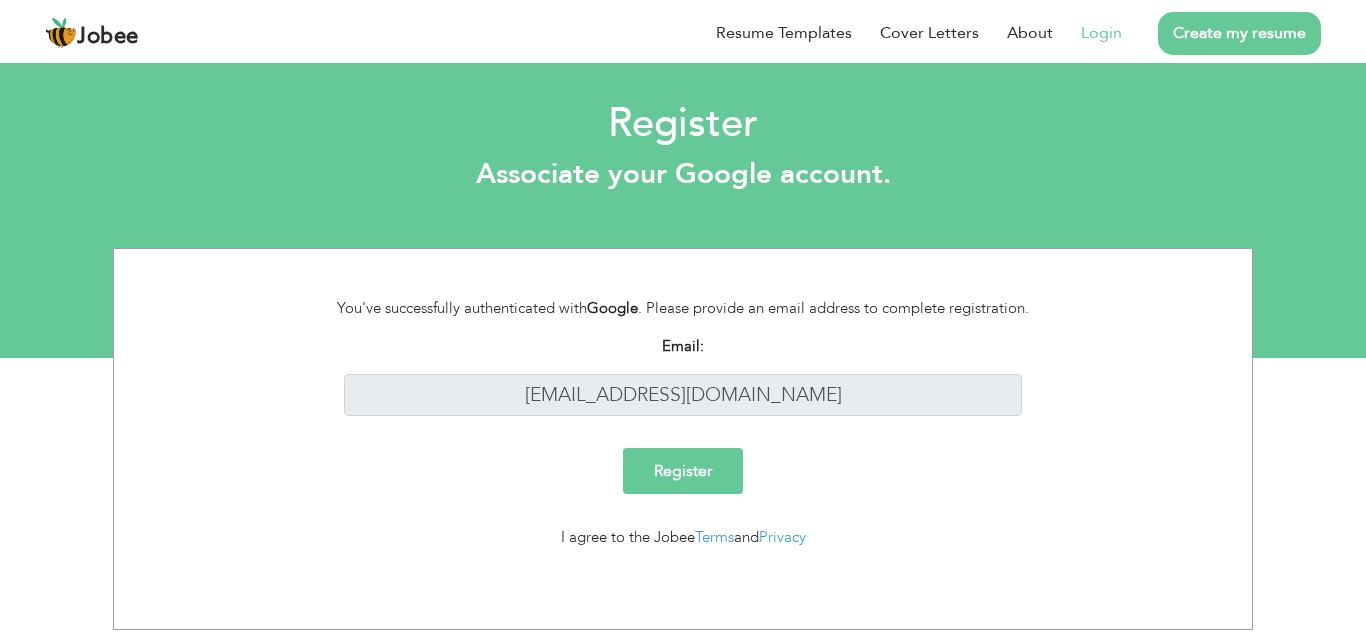 scroll, scrollTop: 0, scrollLeft: 0, axis: both 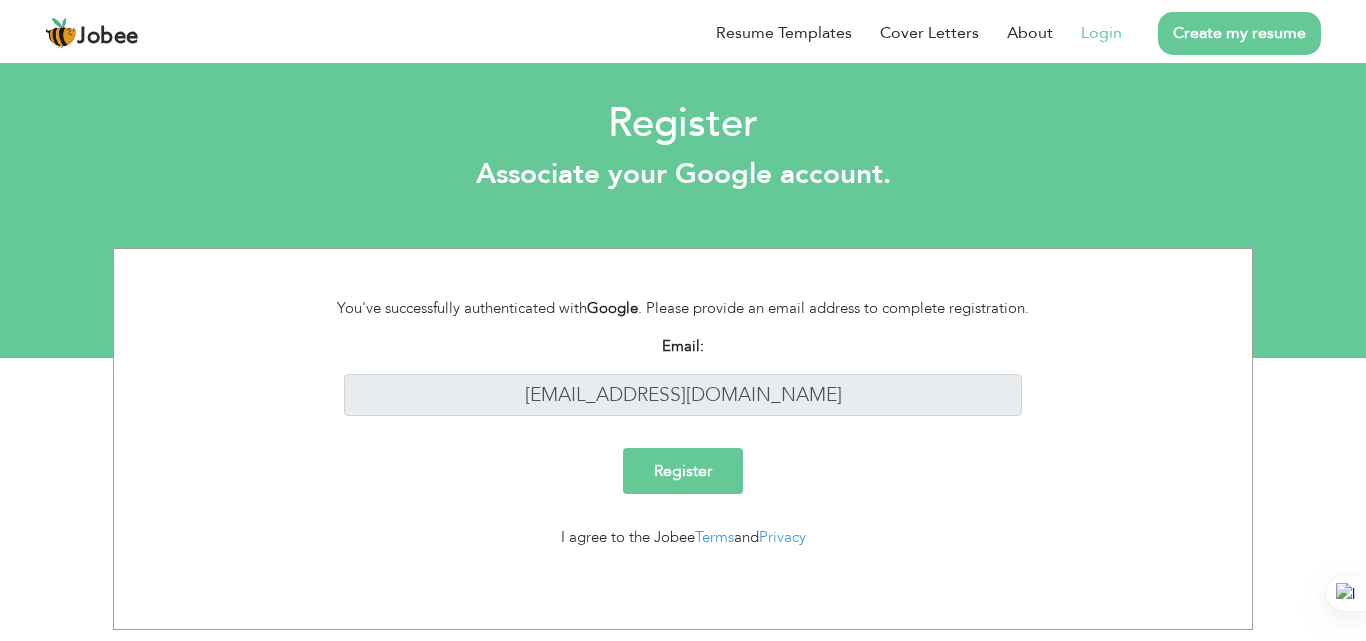click on "Register" at bounding box center (683, 471) 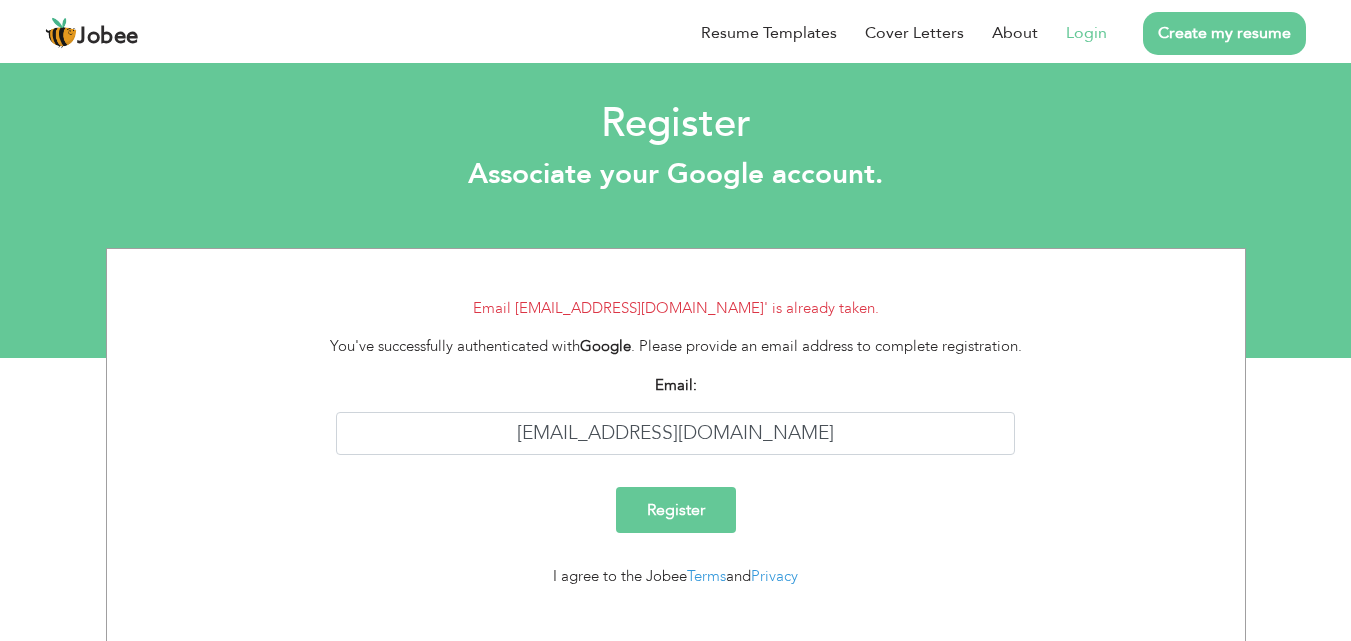 scroll, scrollTop: 0, scrollLeft: 0, axis: both 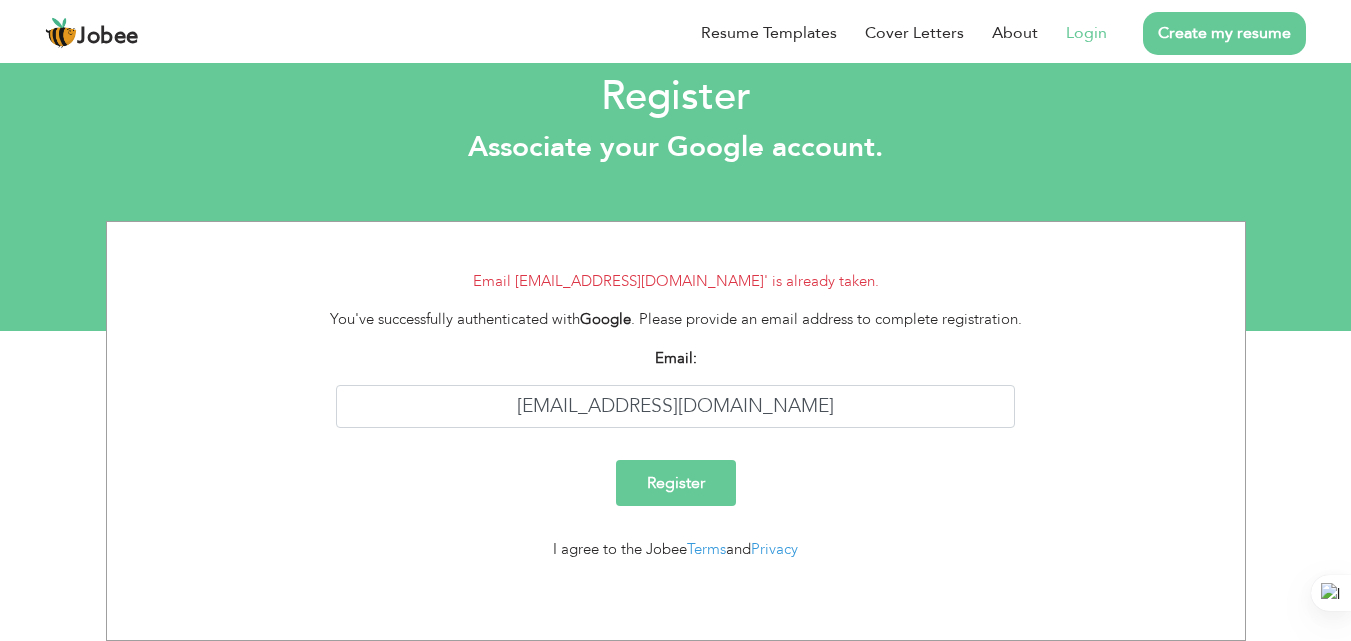 click on "Login" at bounding box center (1086, 33) 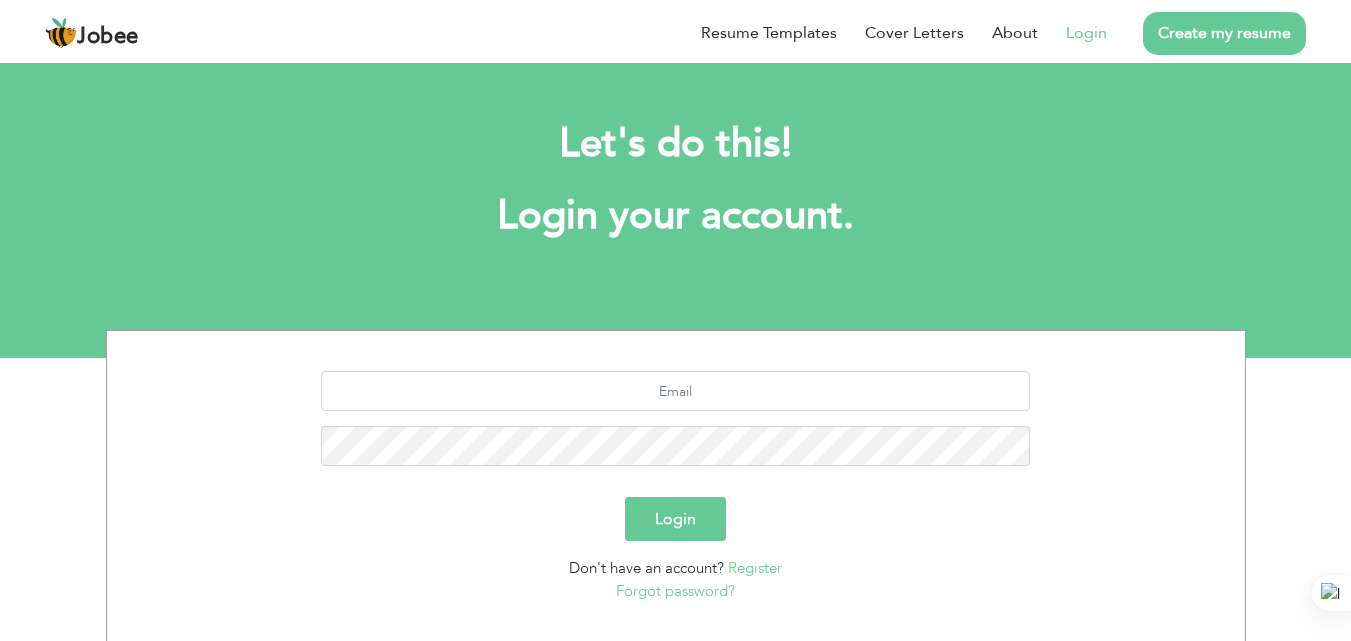 scroll, scrollTop: 0, scrollLeft: 0, axis: both 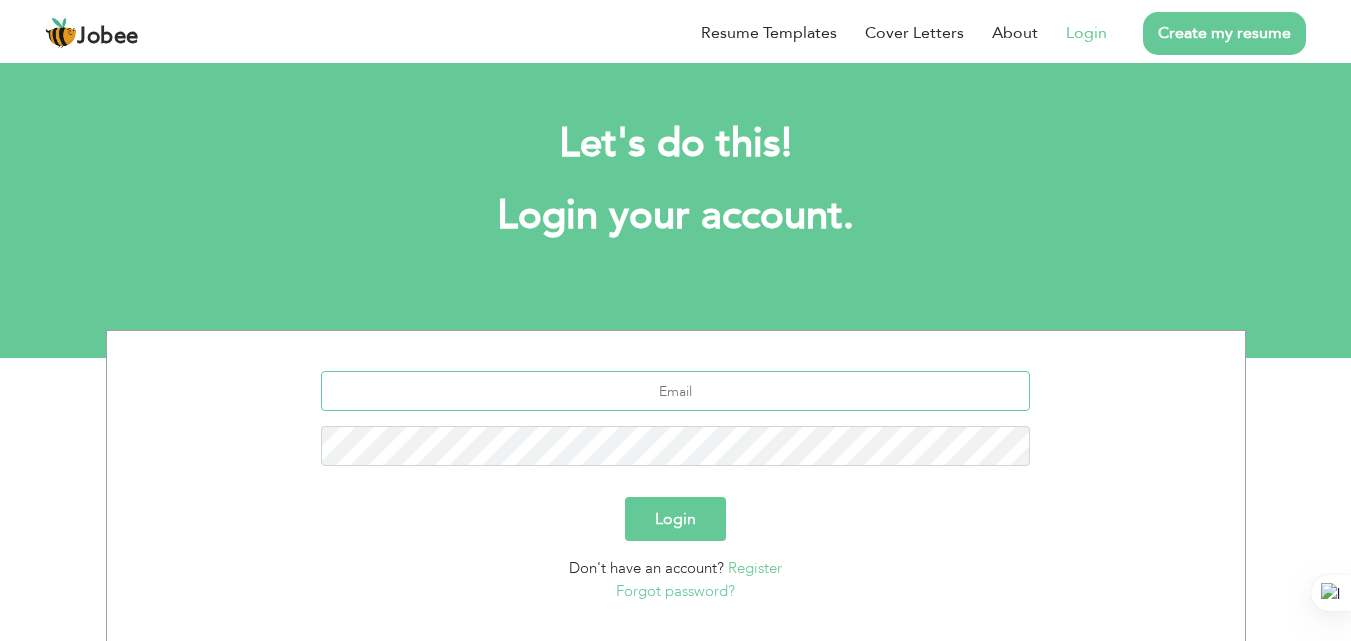 click at bounding box center (675, 391) 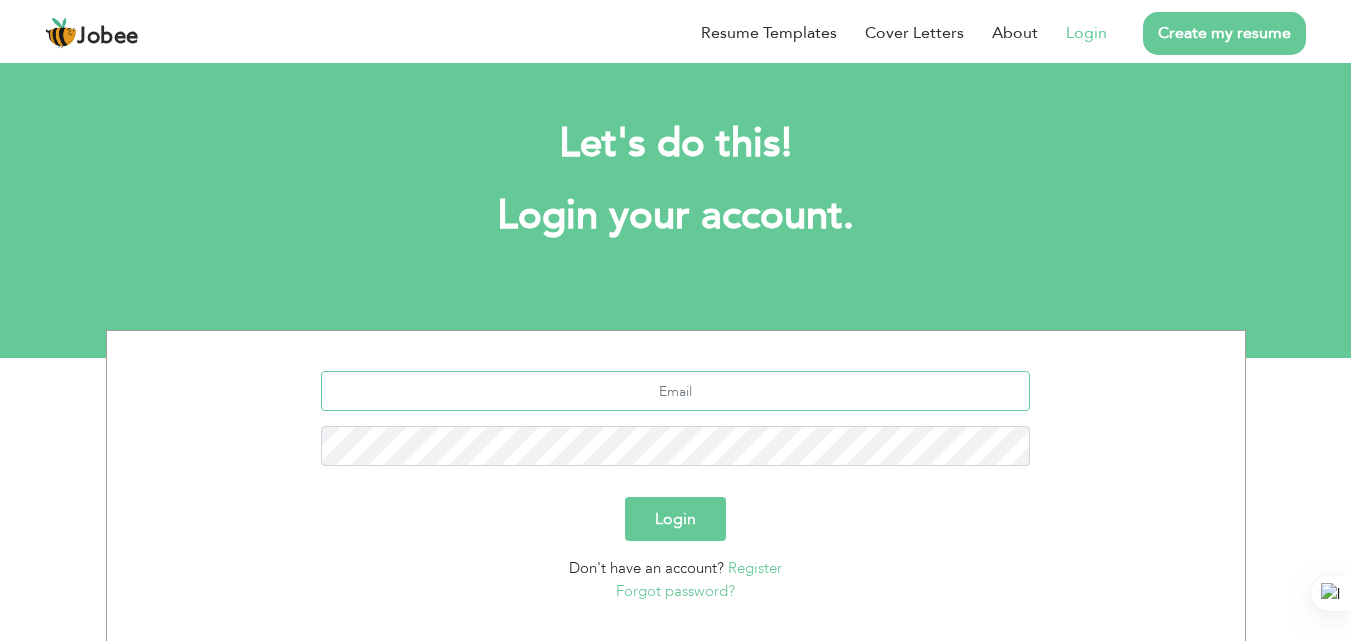 type on "[EMAIL_ADDRESS][DOMAIN_NAME]" 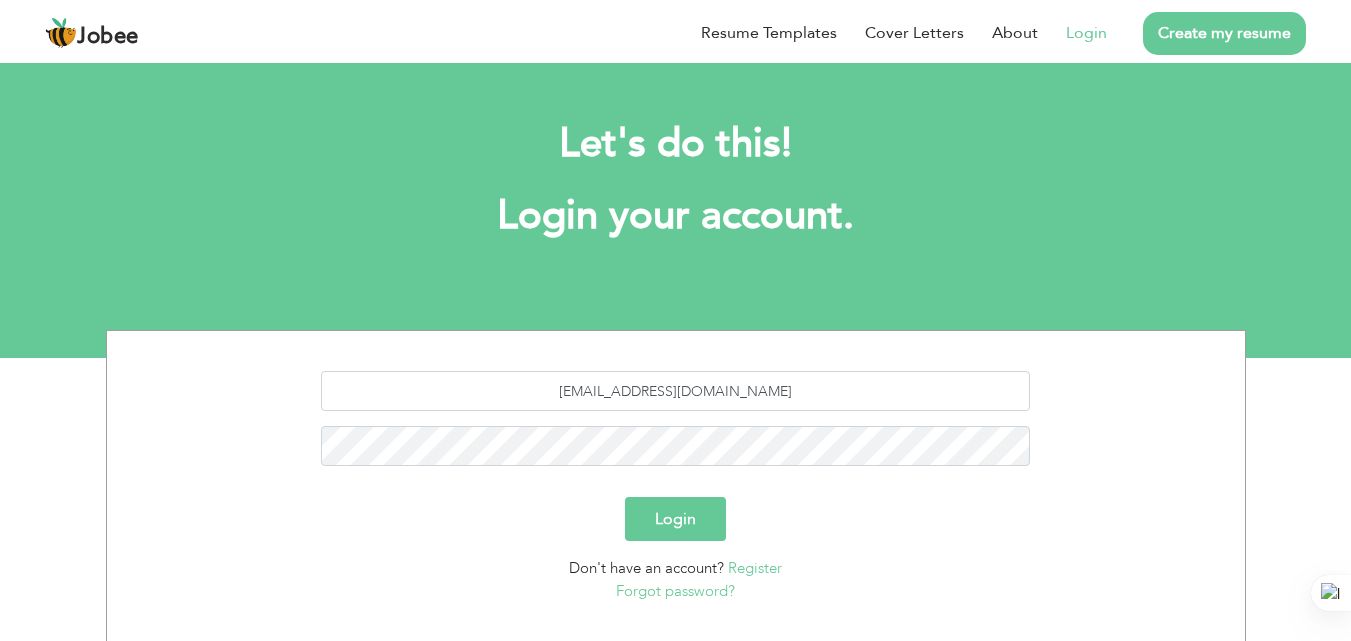 click on "Forgot password?" at bounding box center (675, 591) 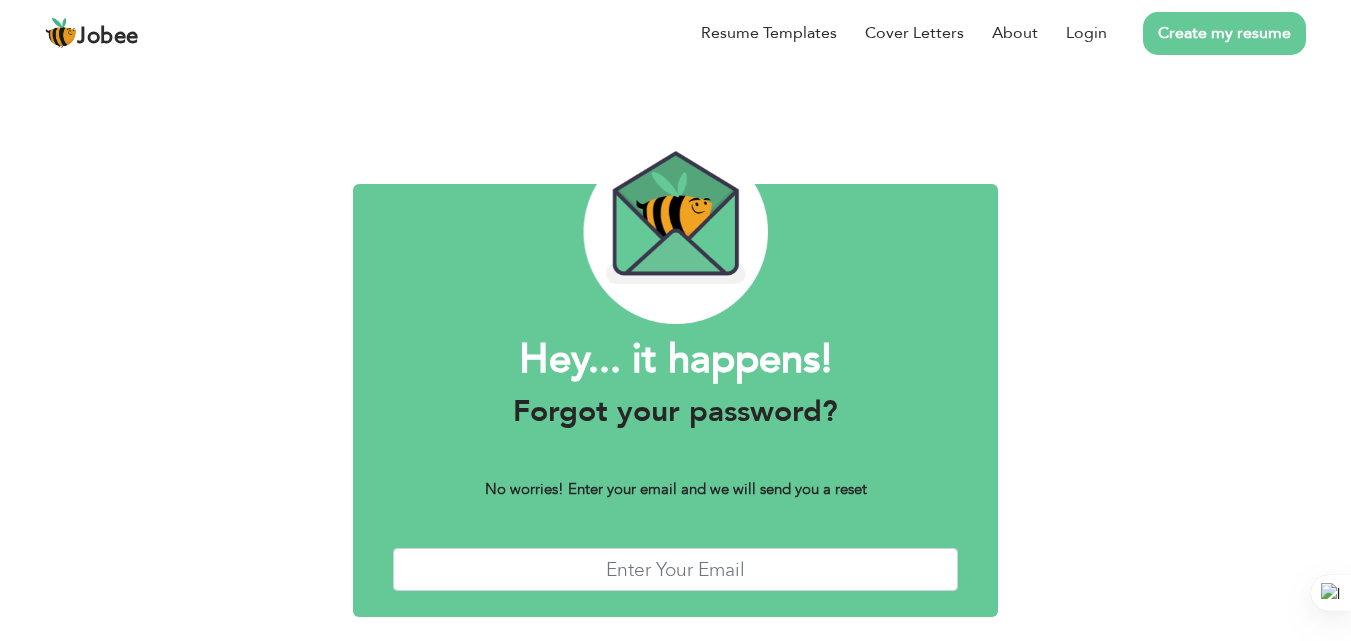 scroll, scrollTop: 0, scrollLeft: 0, axis: both 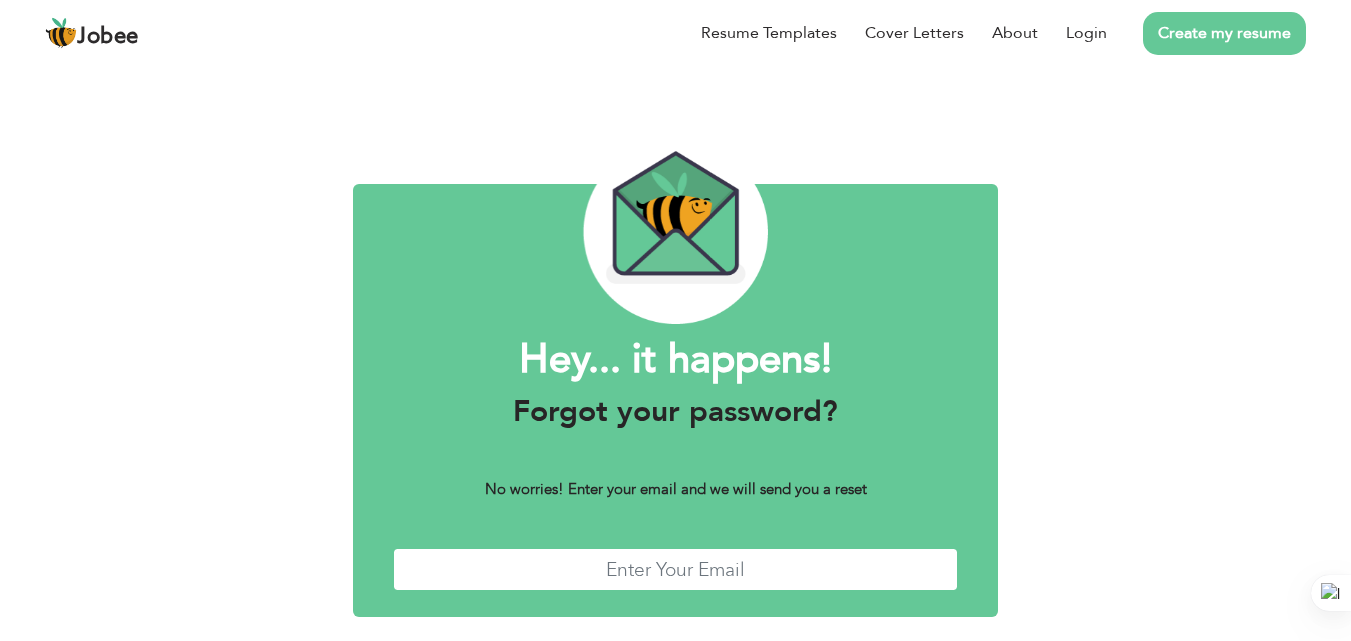 click at bounding box center [676, 569] 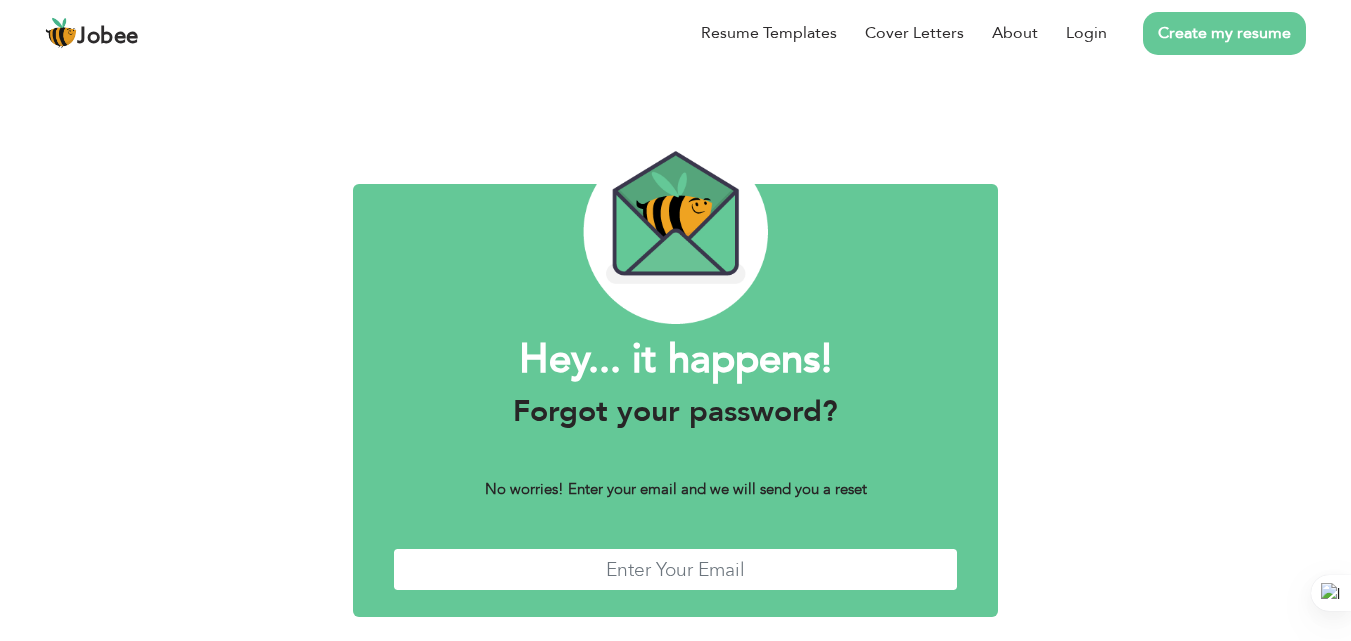 type on "[EMAIL_ADDRESS][DOMAIN_NAME]" 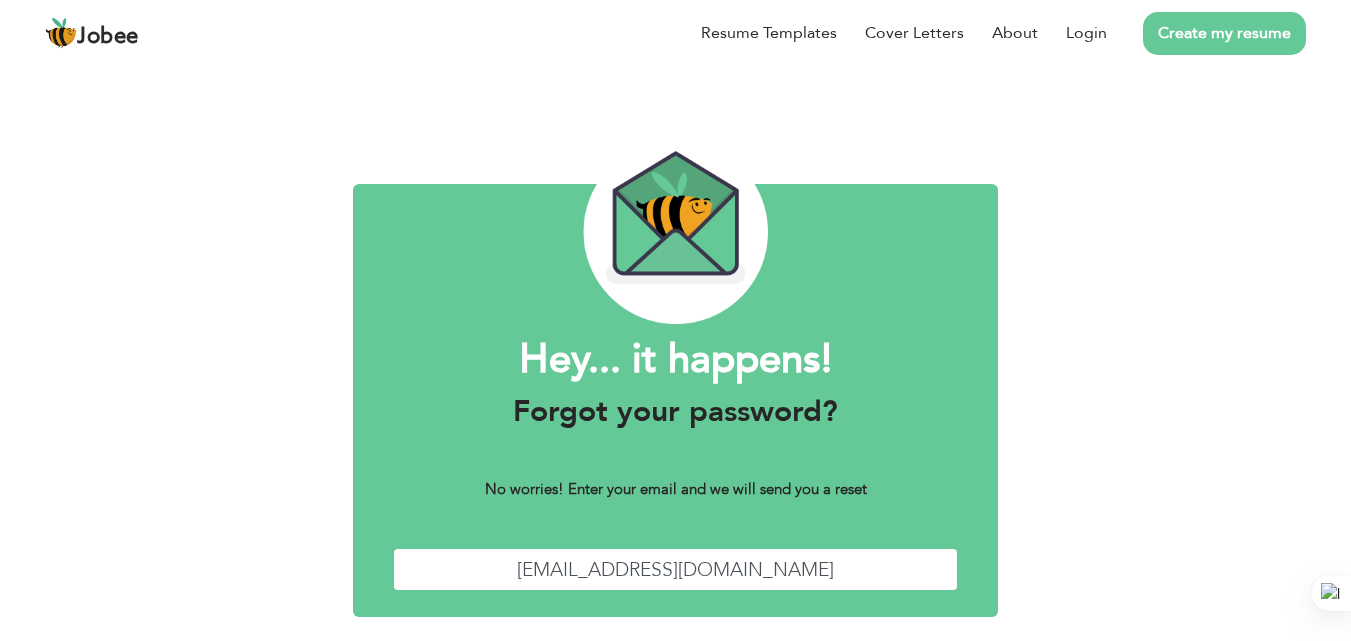 scroll, scrollTop: 79, scrollLeft: 0, axis: vertical 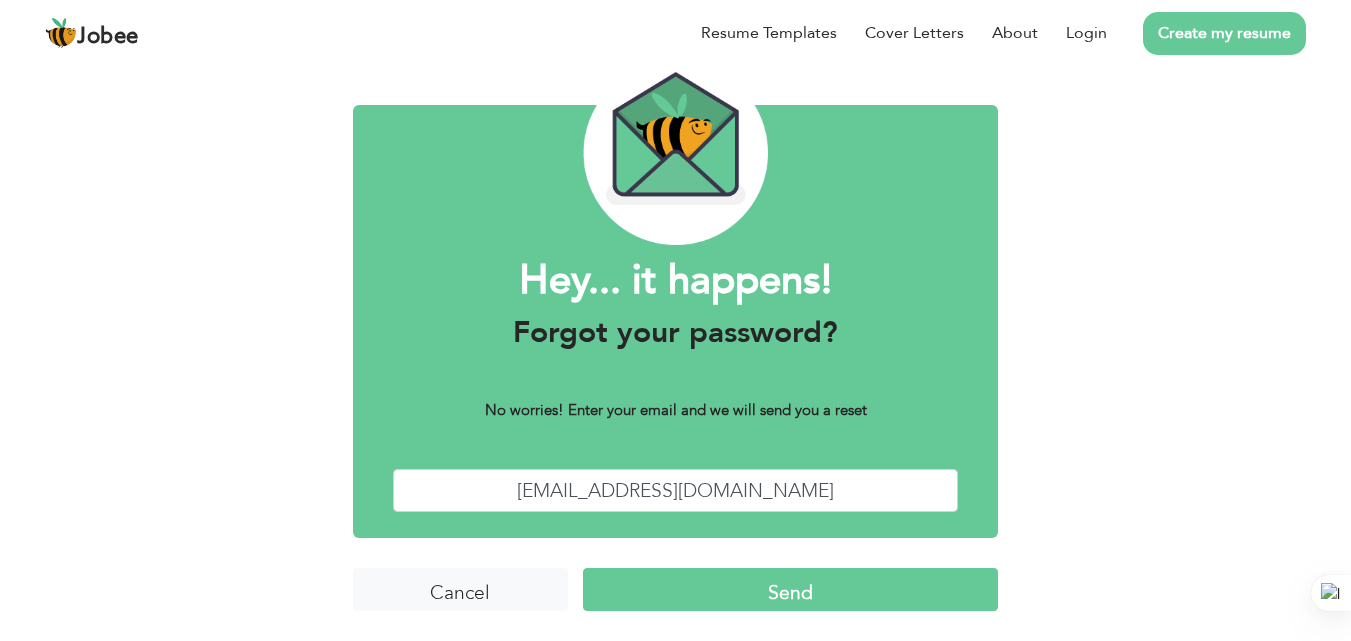 click on "Send" at bounding box center [790, 589] 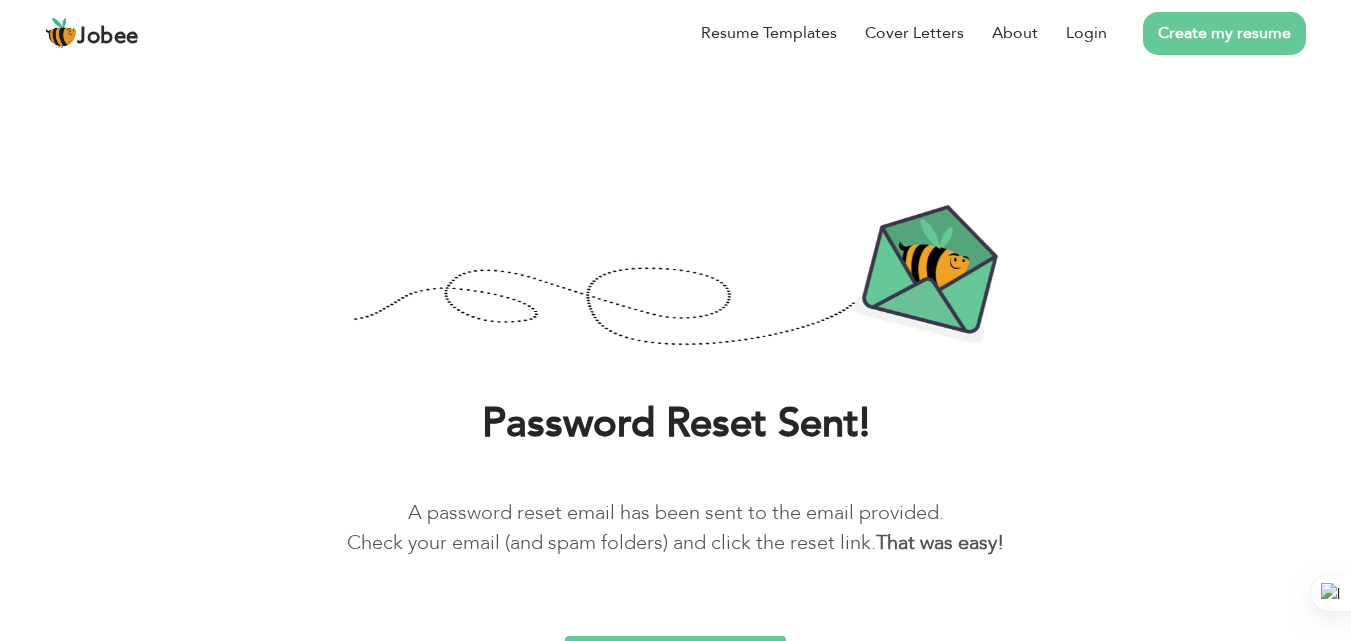 scroll, scrollTop: 0, scrollLeft: 0, axis: both 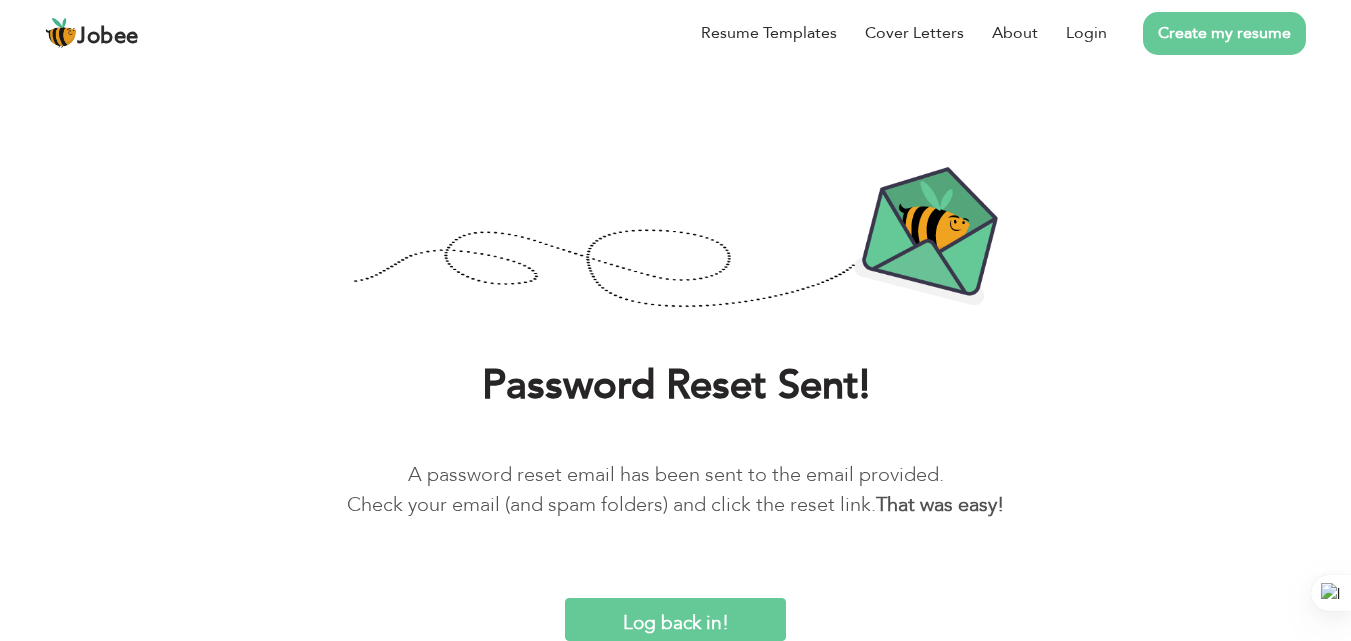 click on "Log back in!" at bounding box center (675, 619) 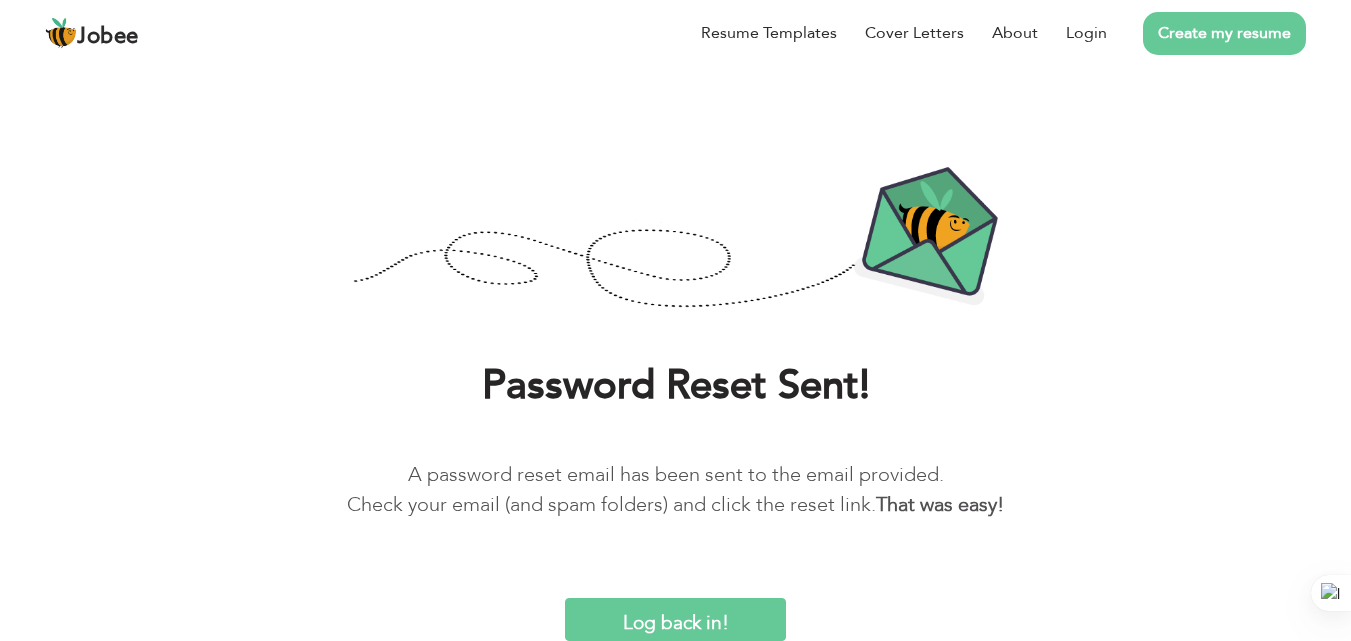 click on "Log back in!" at bounding box center [675, 619] 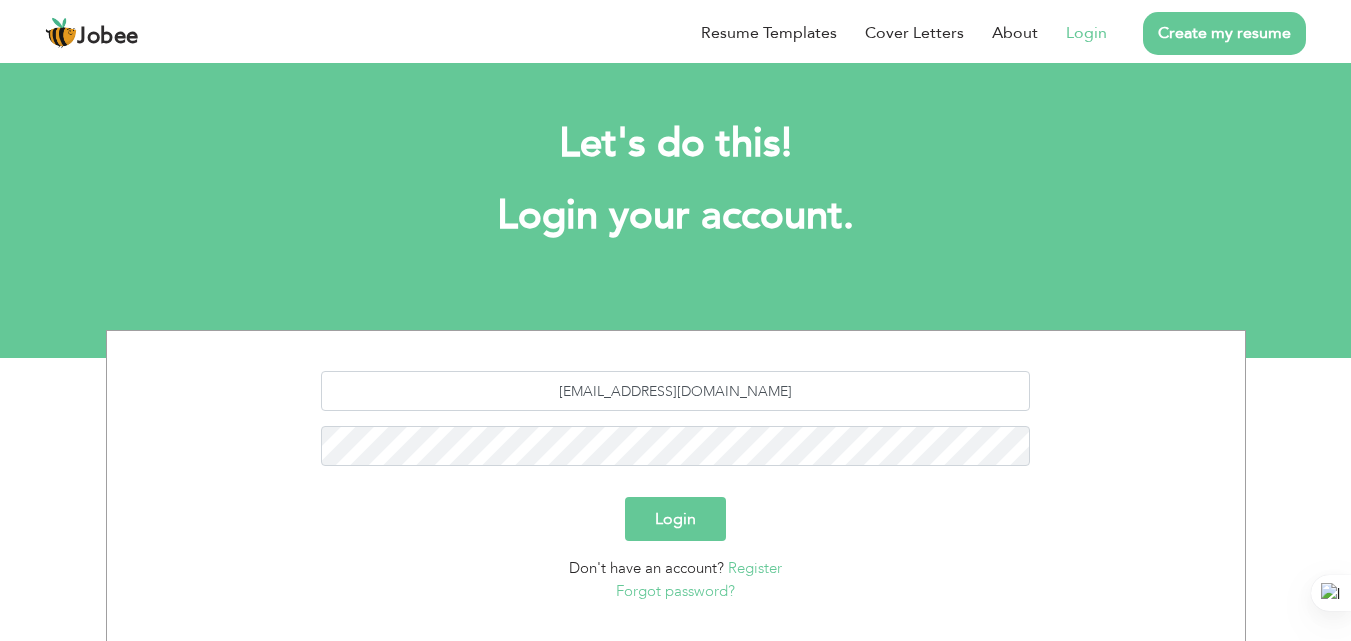 scroll, scrollTop: 0, scrollLeft: 0, axis: both 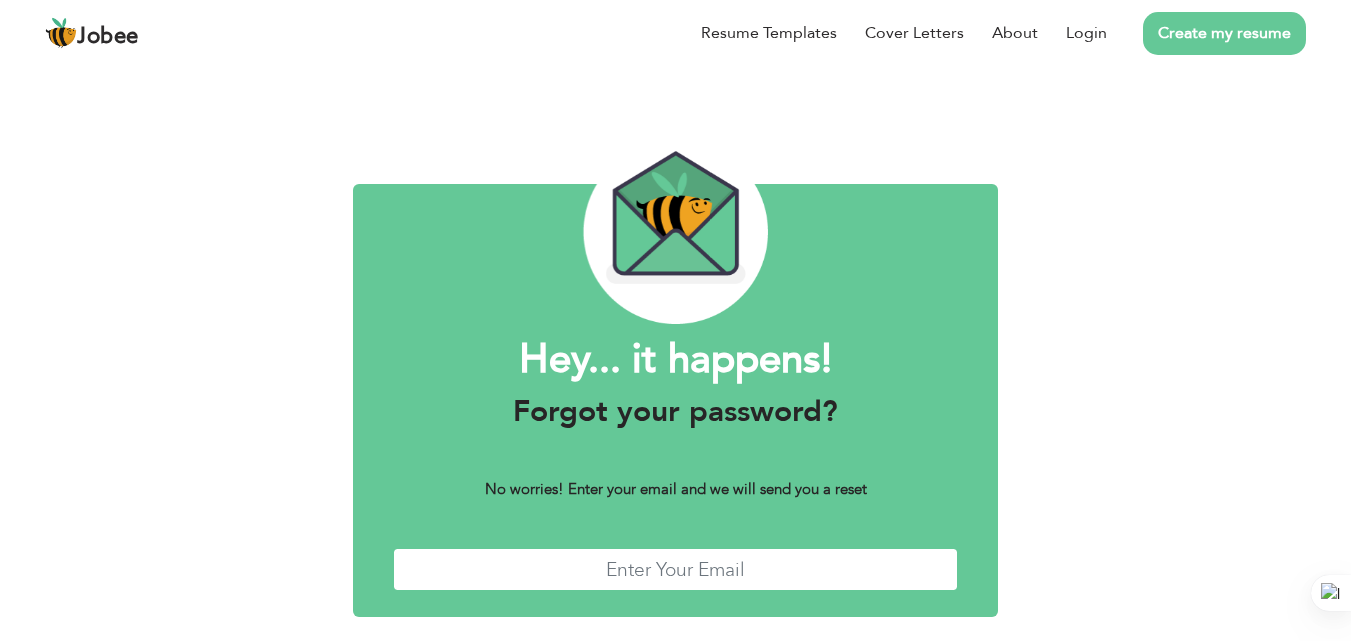 drag, startPoint x: 0, startPoint y: 0, endPoint x: 648, endPoint y: 554, distance: 852.5374 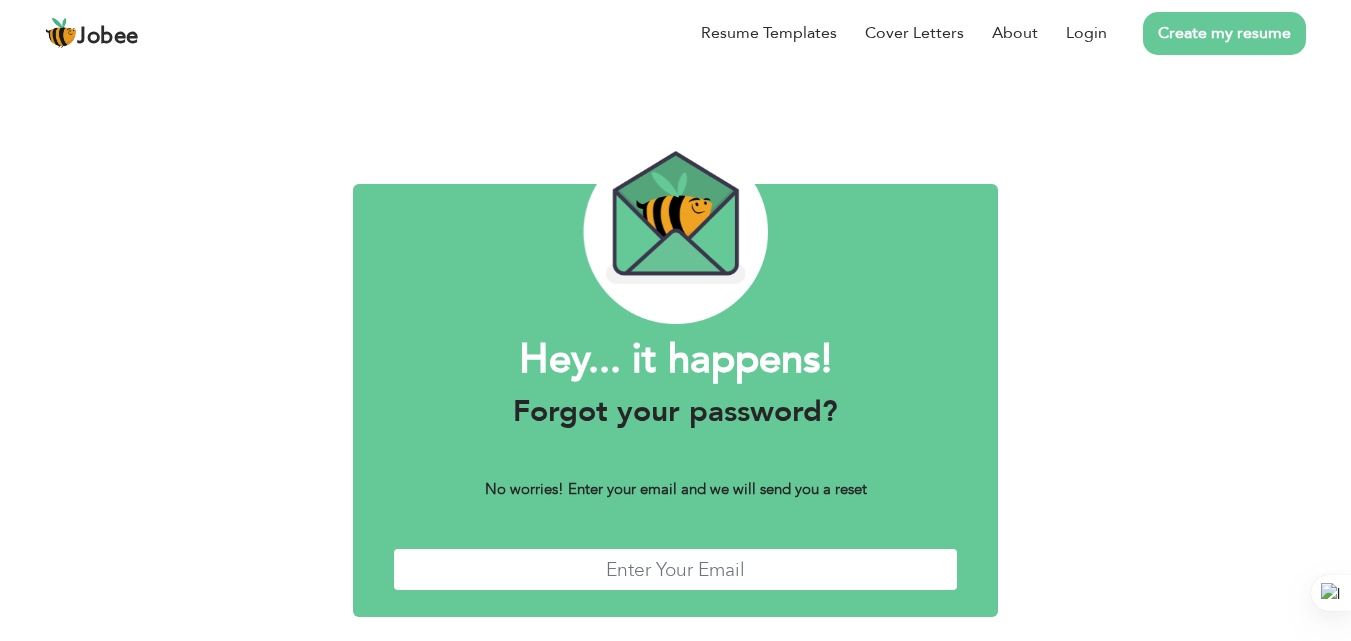 scroll, scrollTop: 0, scrollLeft: 0, axis: both 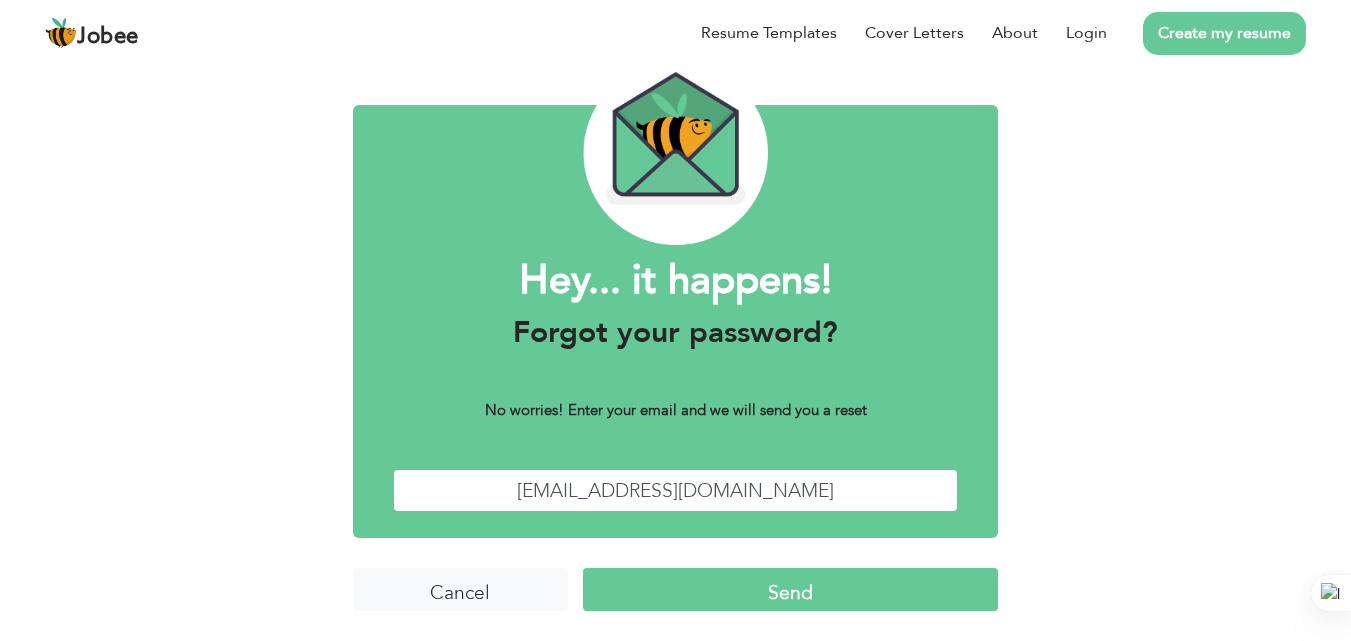 drag, startPoint x: 1360, startPoint y: 231, endPoint x: 1352, endPoint y: 440, distance: 209.15306 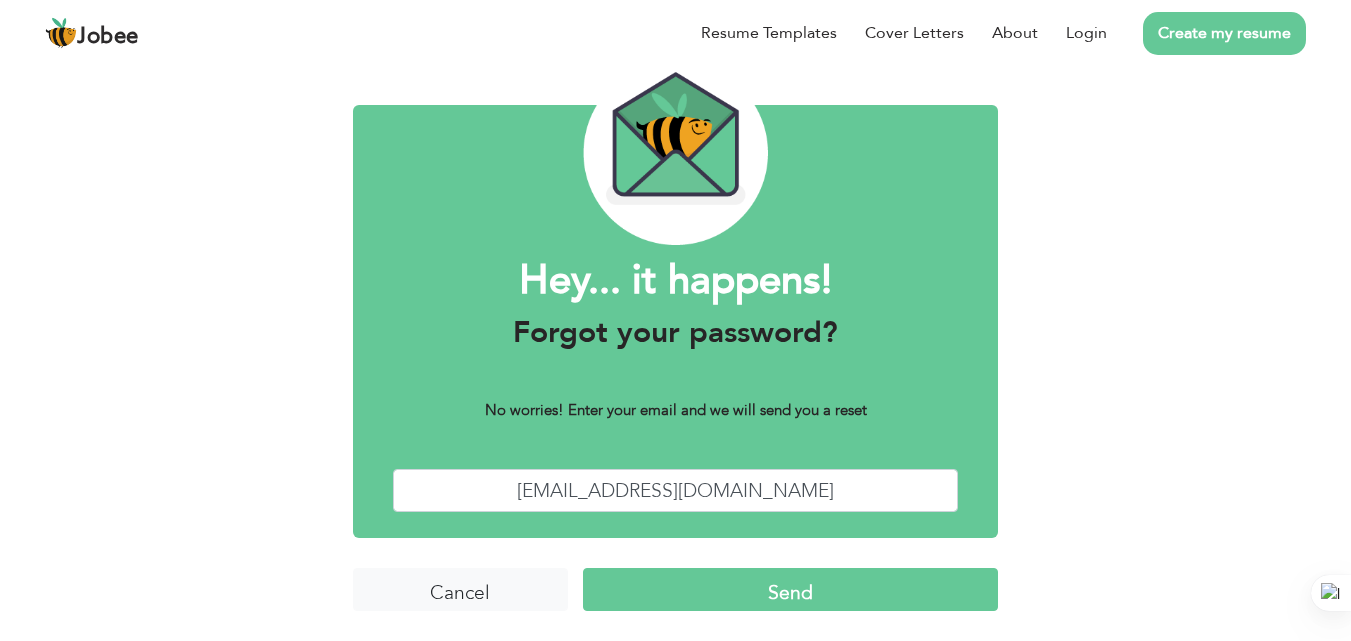 click on "Send" at bounding box center (790, 589) 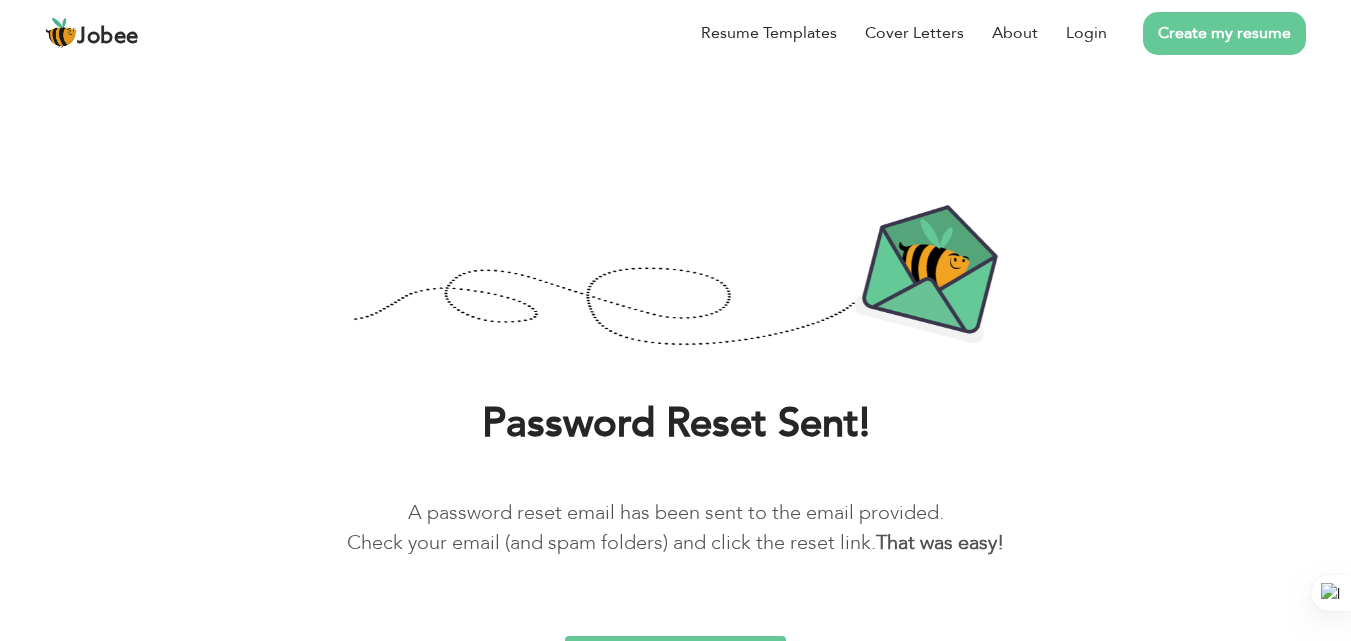 scroll, scrollTop: 0, scrollLeft: 0, axis: both 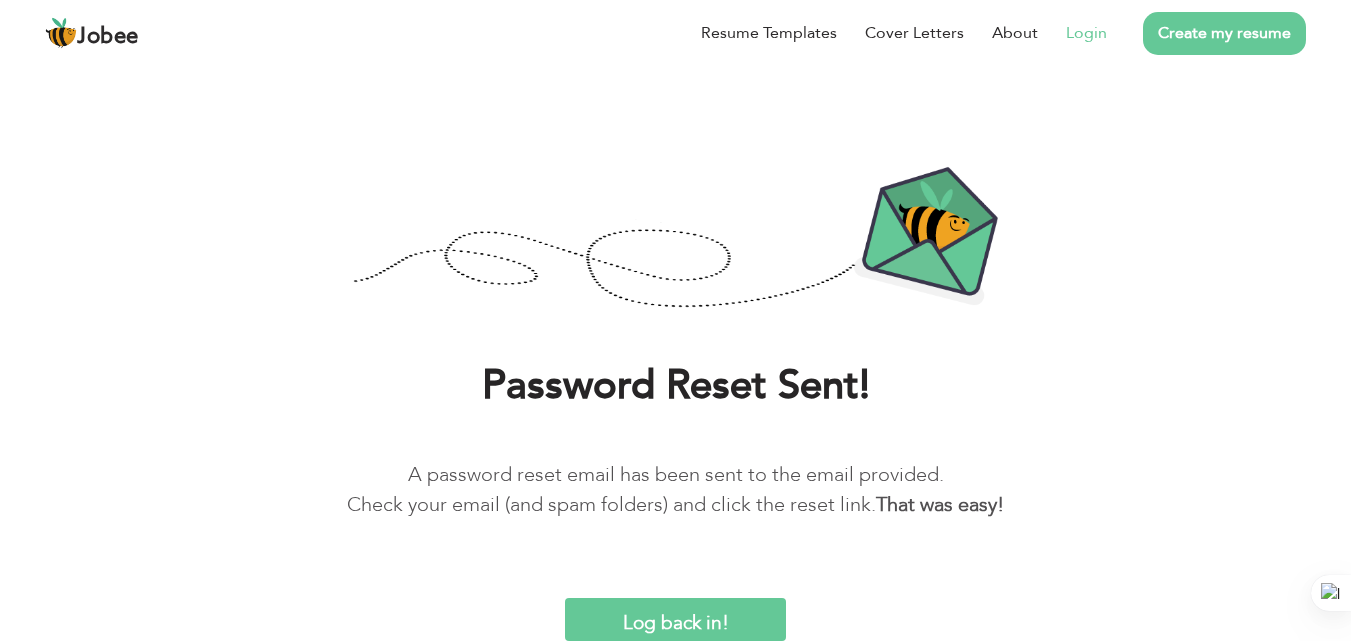 click on "Login" at bounding box center (1086, 33) 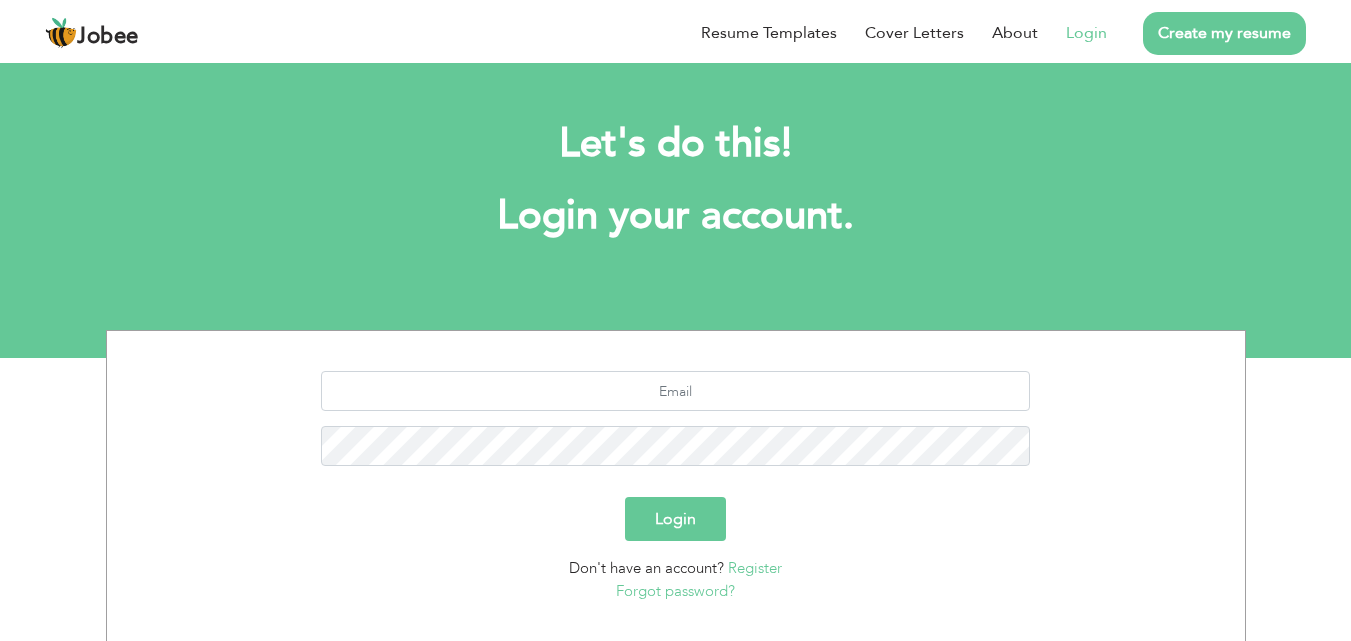 scroll, scrollTop: 0, scrollLeft: 0, axis: both 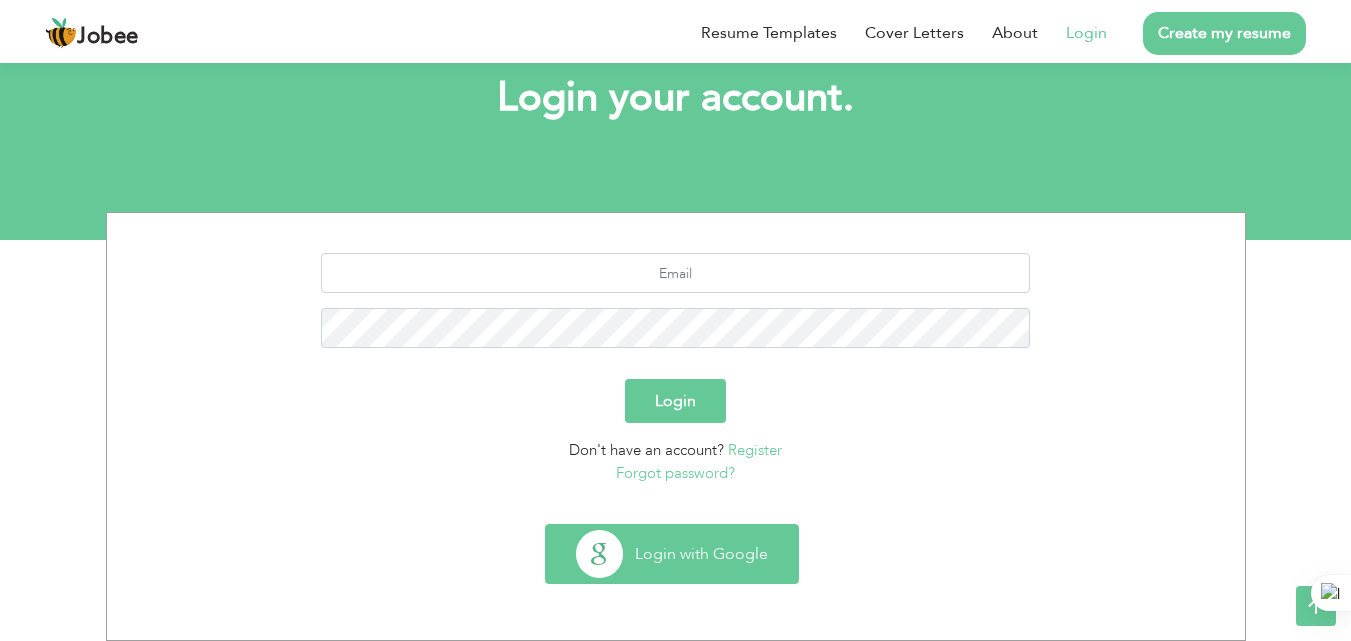 click on "Login with Google" at bounding box center [672, 554] 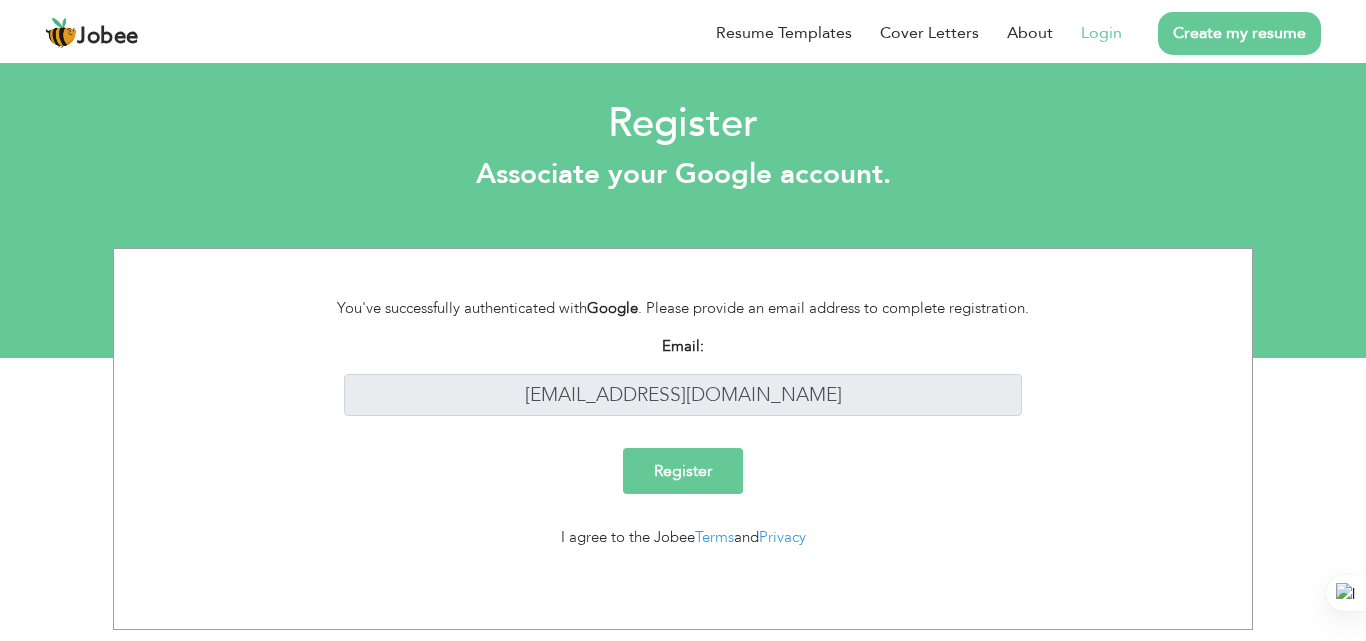scroll, scrollTop: 0, scrollLeft: 0, axis: both 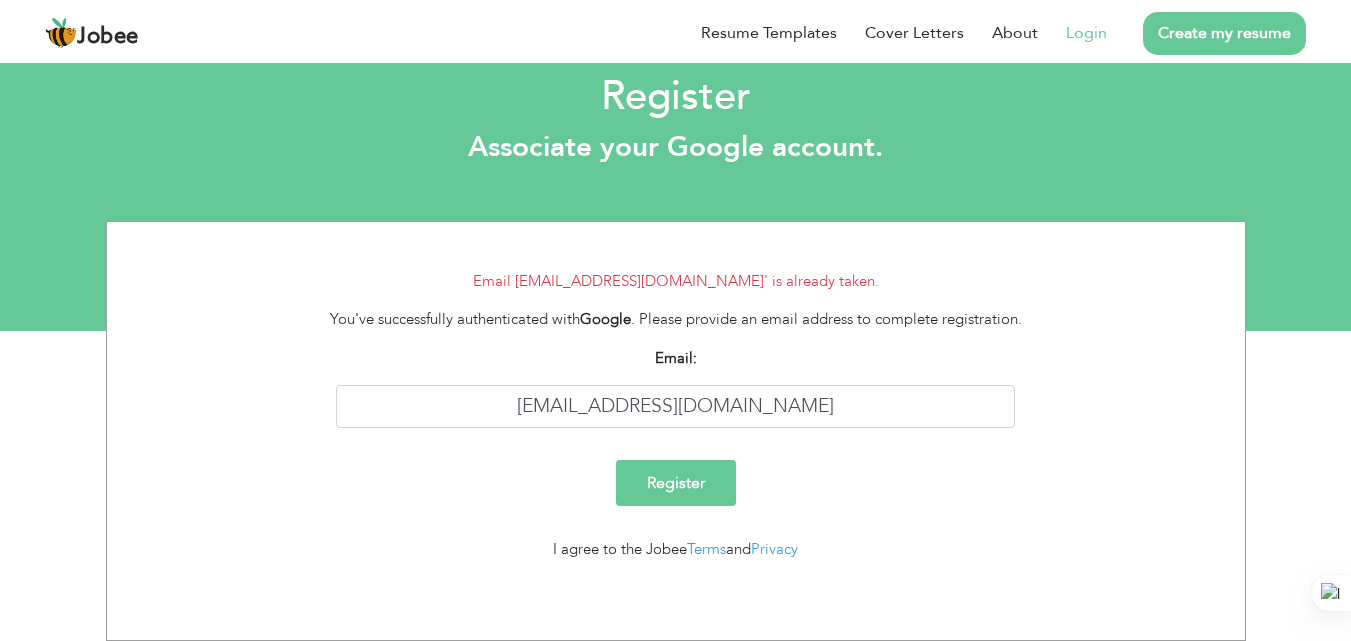 click on "Login" at bounding box center (1086, 33) 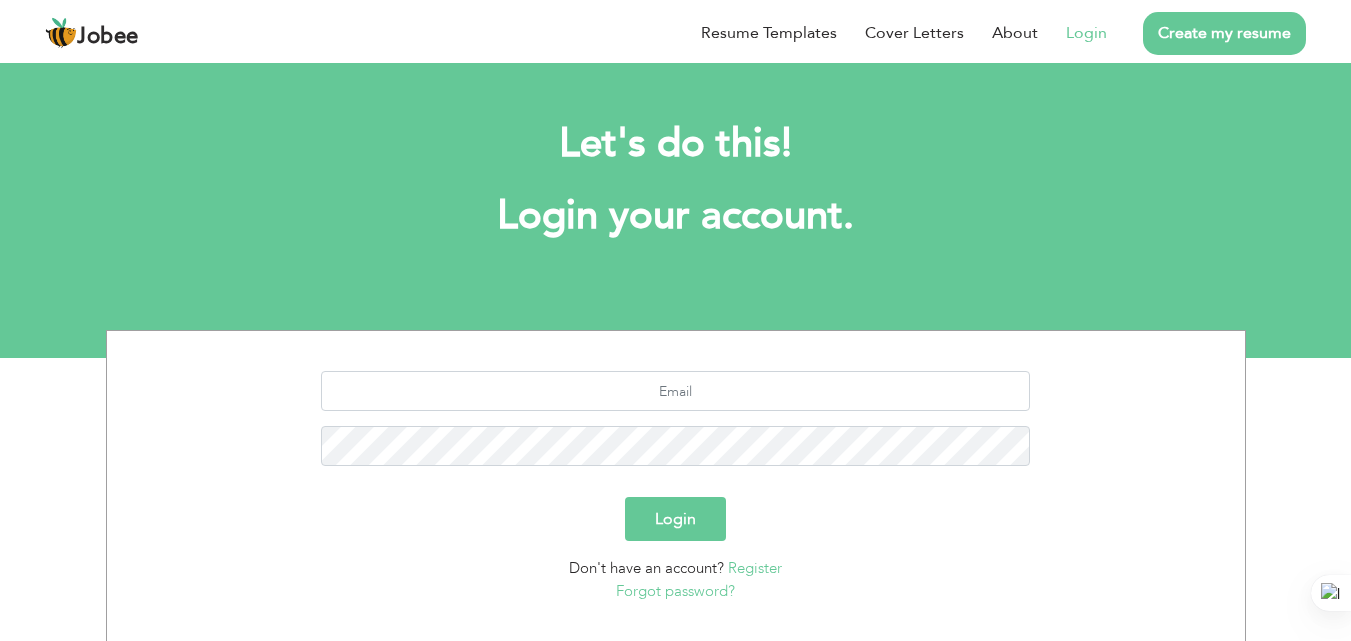 scroll, scrollTop: 0, scrollLeft: 0, axis: both 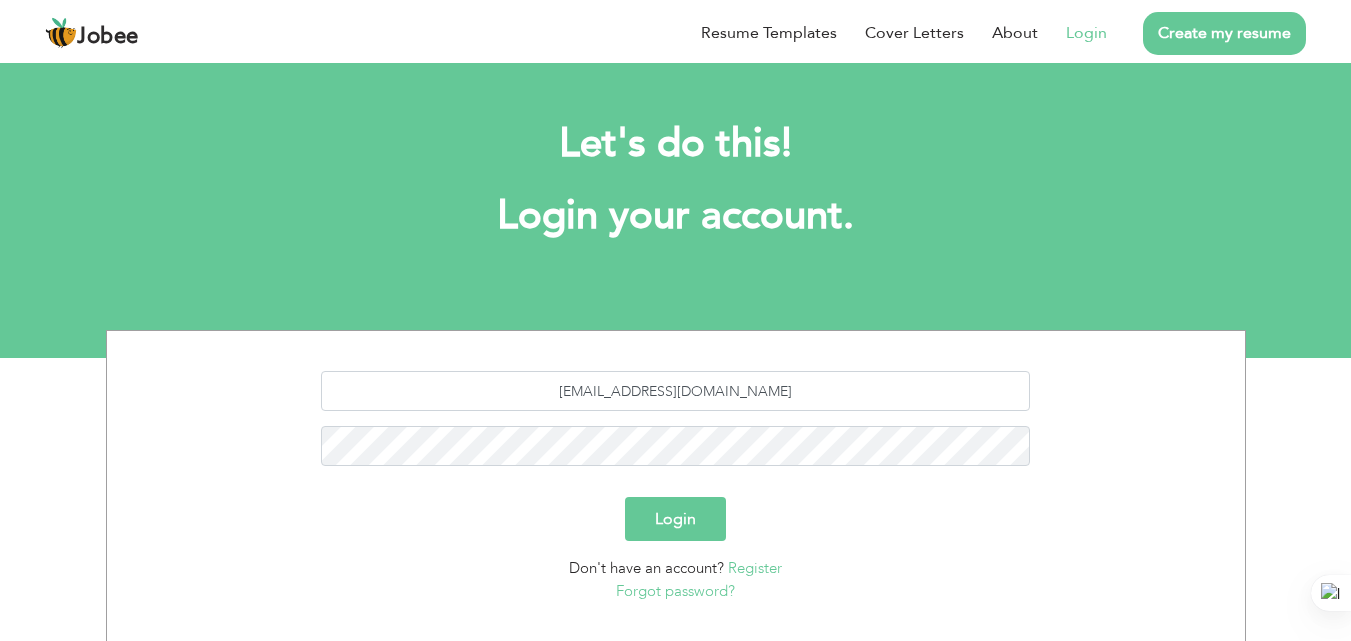 click on "Forgot password?" at bounding box center (675, 591) 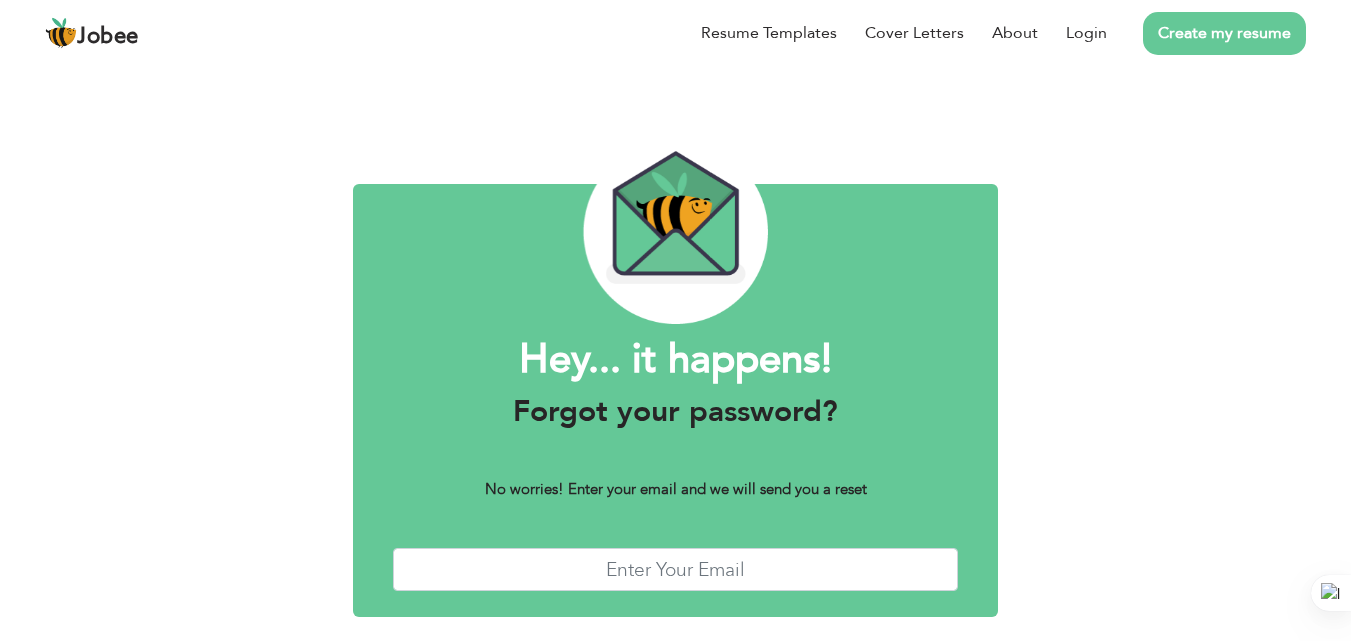 scroll, scrollTop: 0, scrollLeft: 0, axis: both 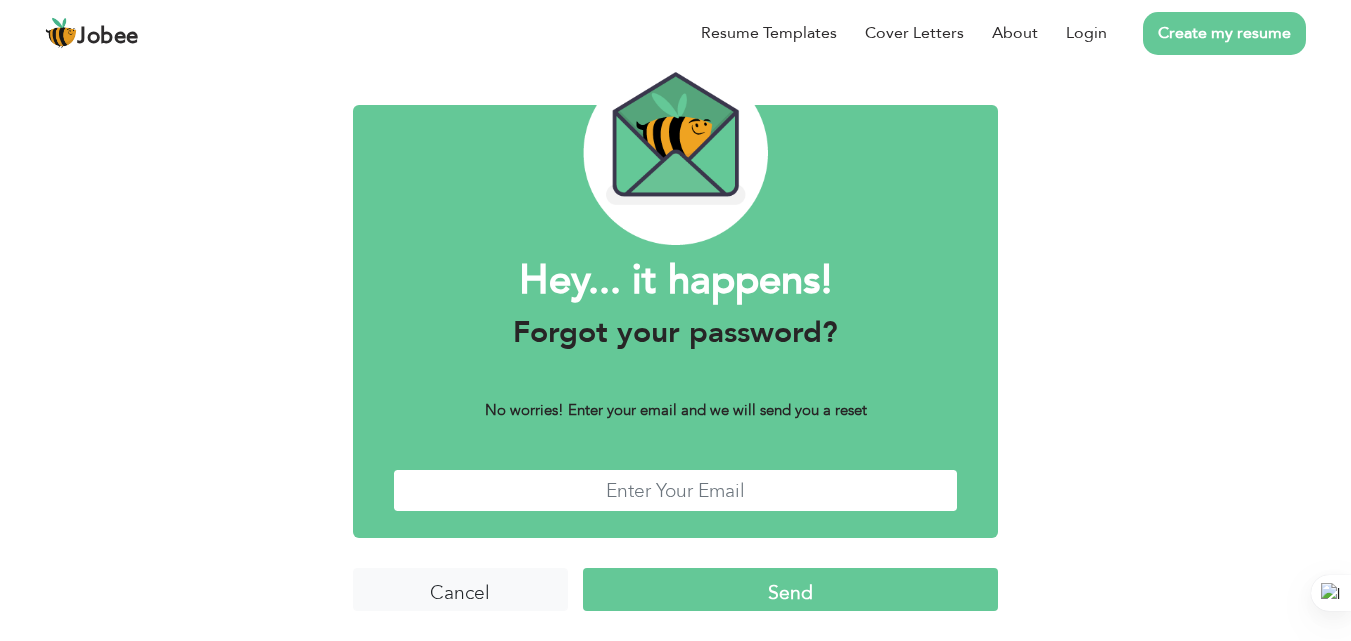 click at bounding box center (676, 490) 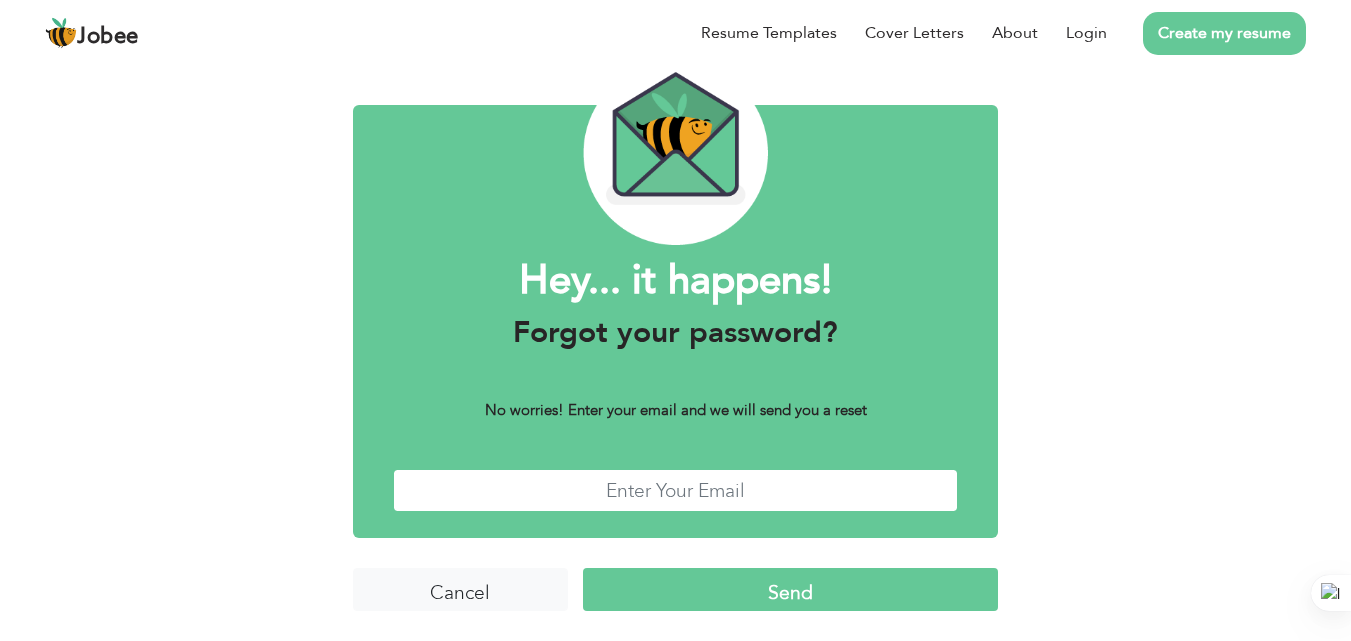 type on "umee3026@gmail.com" 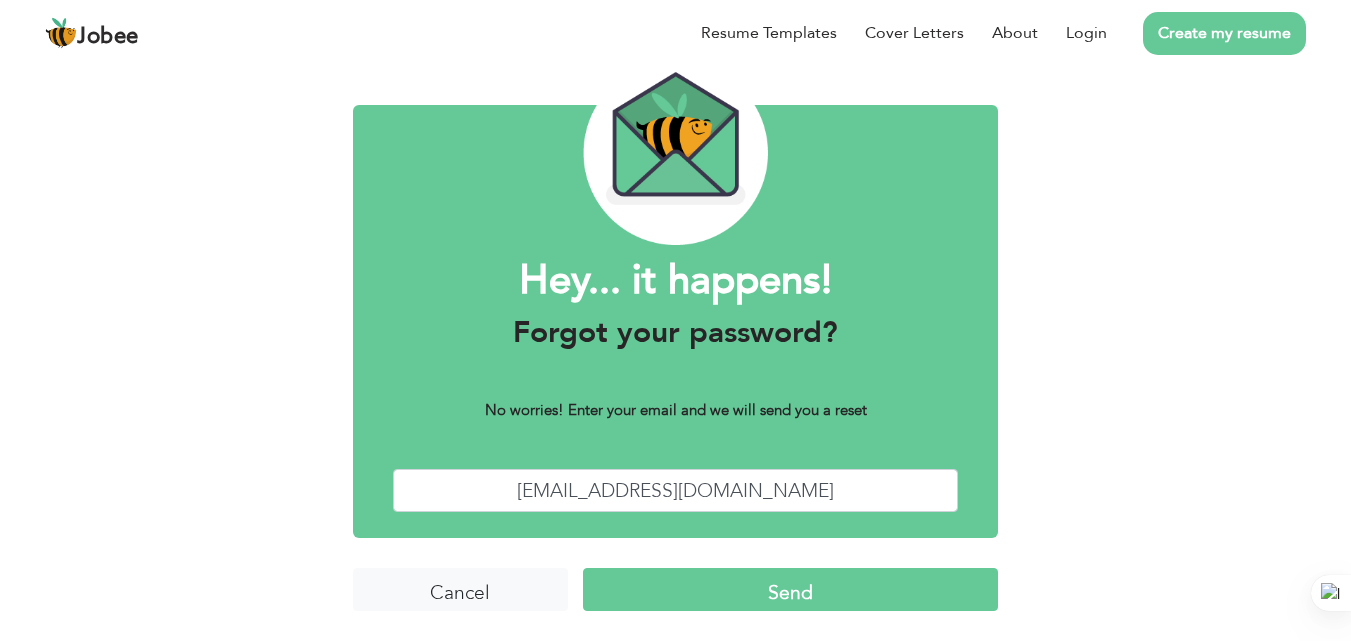 click on "Send" at bounding box center [790, 589] 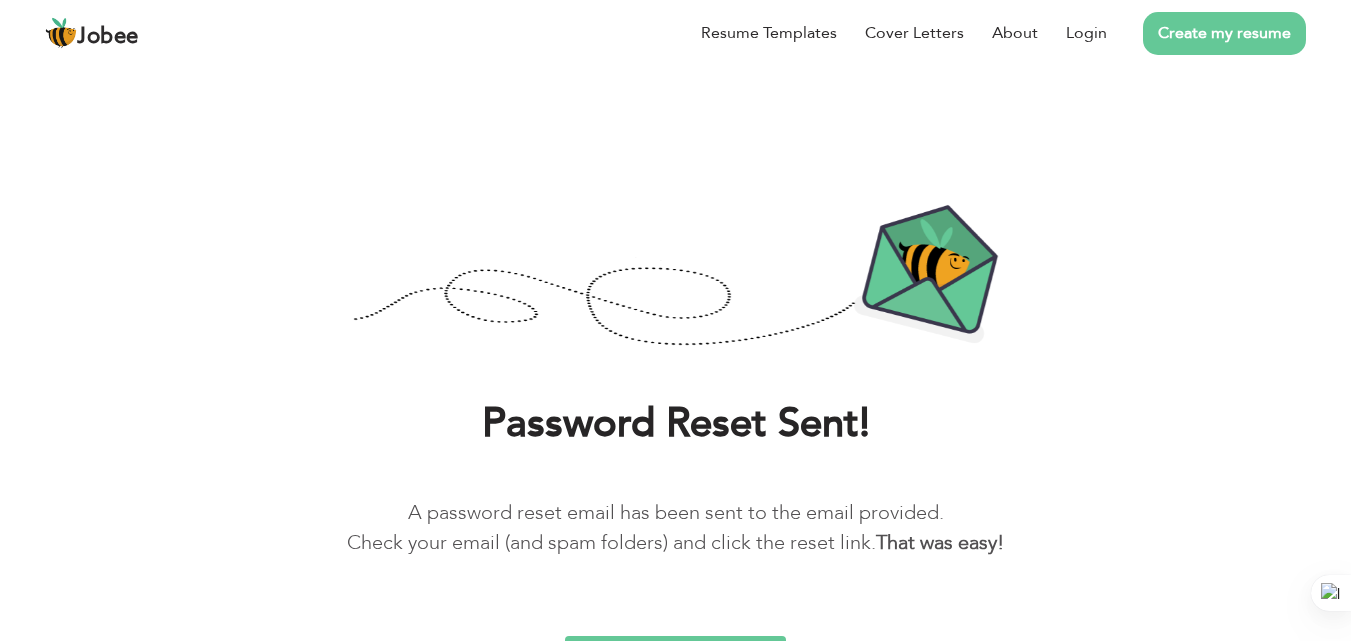 scroll, scrollTop: 0, scrollLeft: 0, axis: both 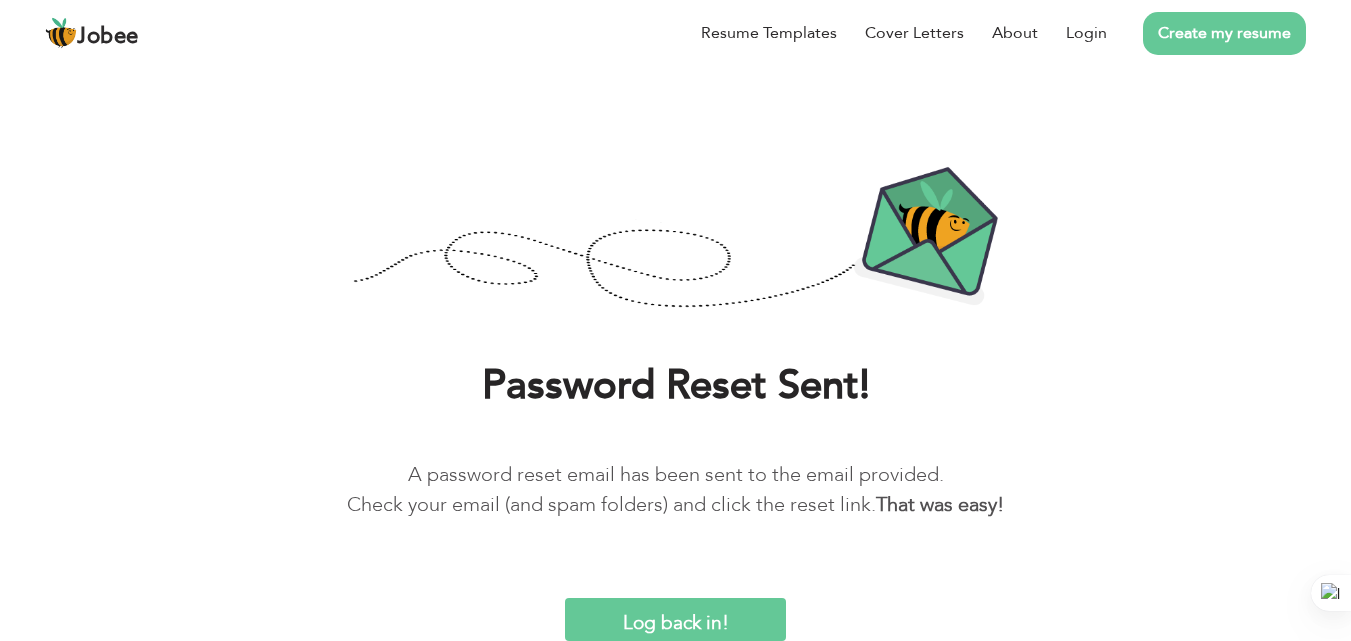 drag, startPoint x: 1359, startPoint y: 150, endPoint x: 1362, endPoint y: 199, distance: 49.09175 